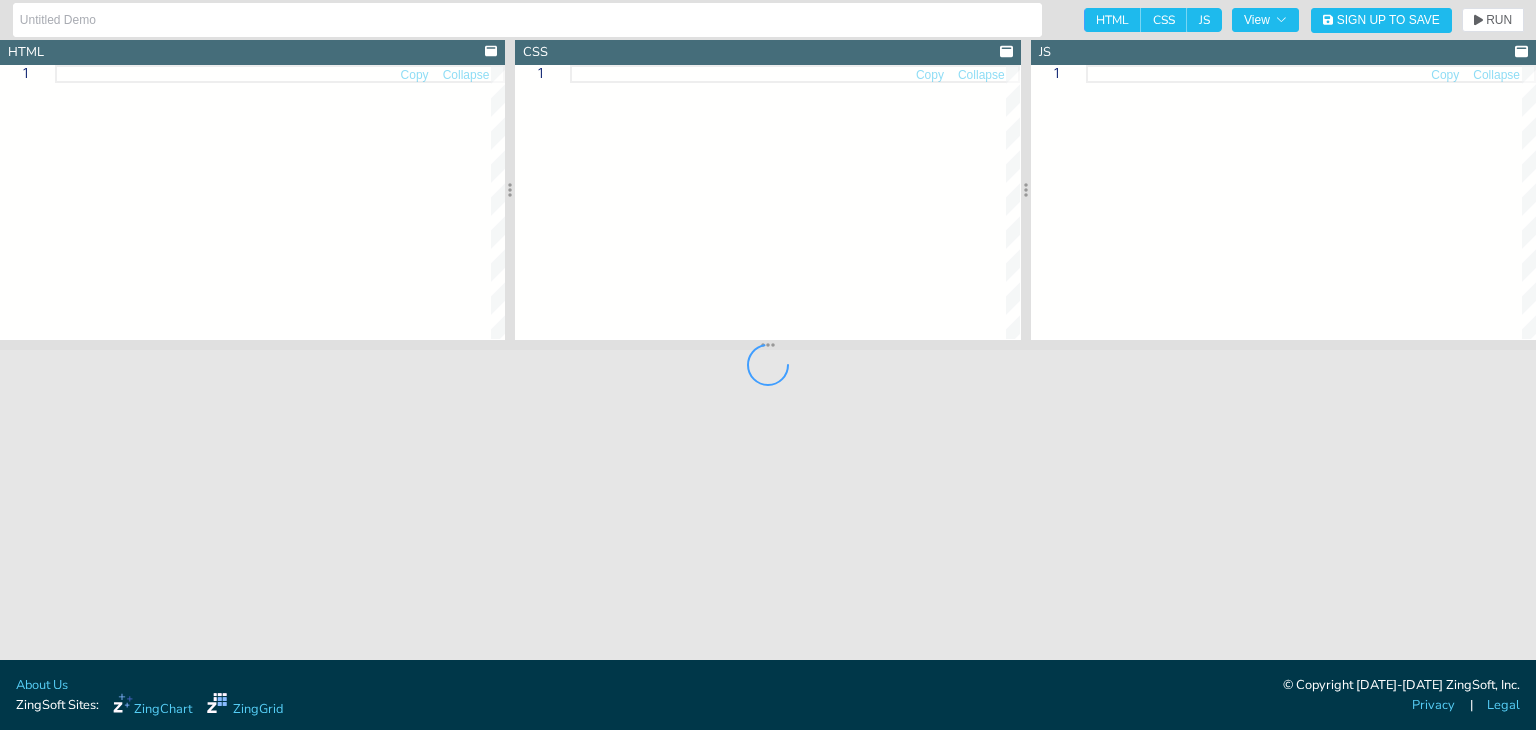 scroll, scrollTop: 0, scrollLeft: 0, axis: both 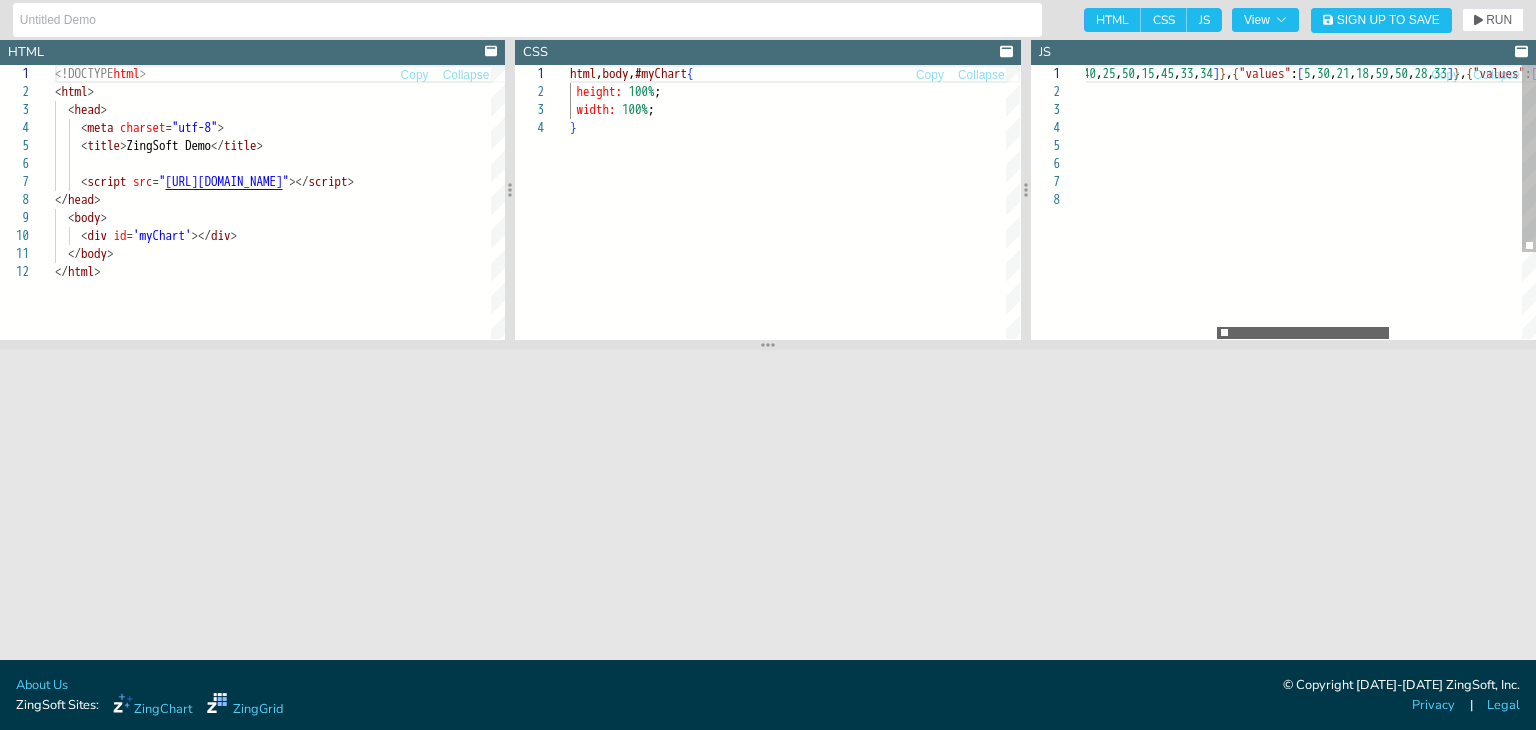 click at bounding box center [1303, 333] 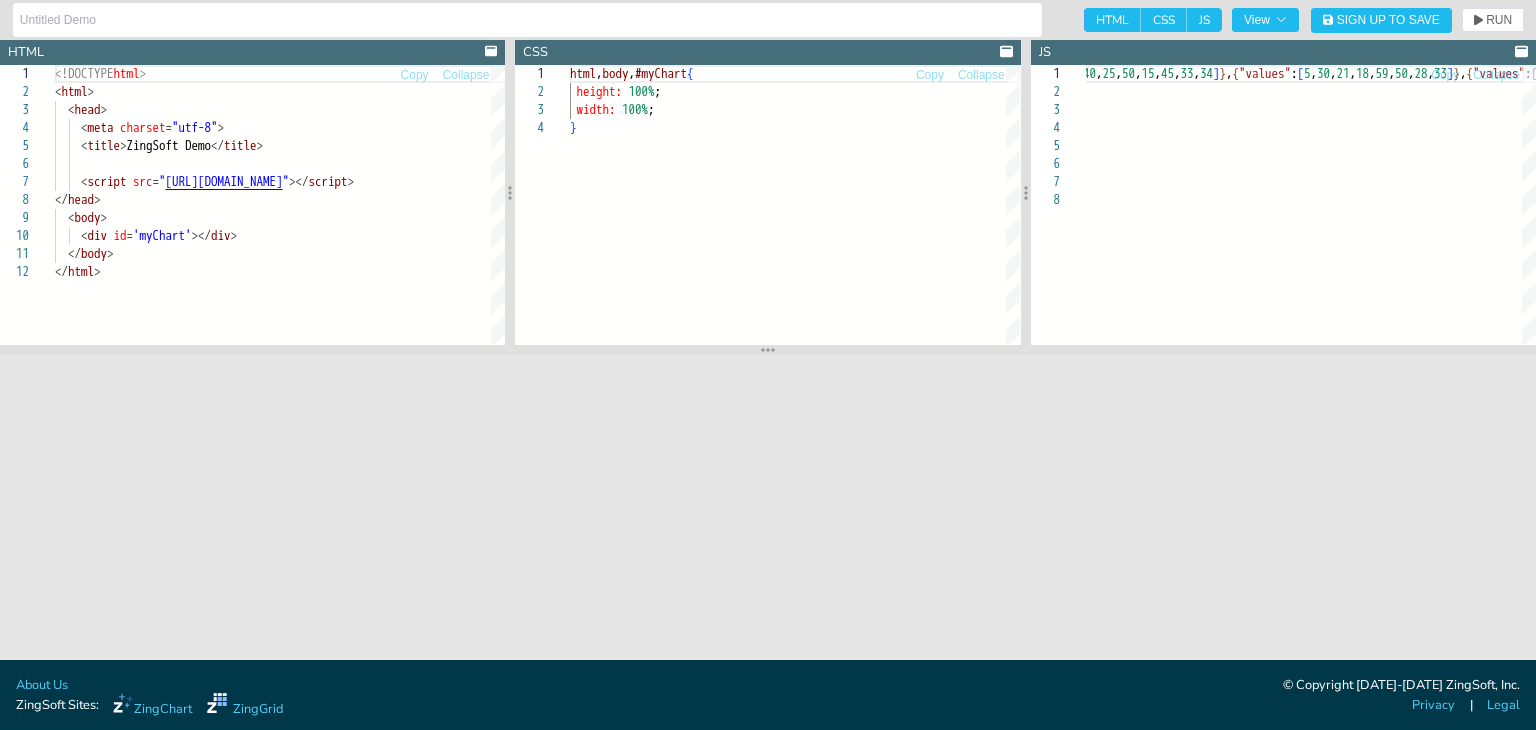 drag, startPoint x: 1248, startPoint y: 341, endPoint x: 1174, endPoint y: 345, distance: 74.10803 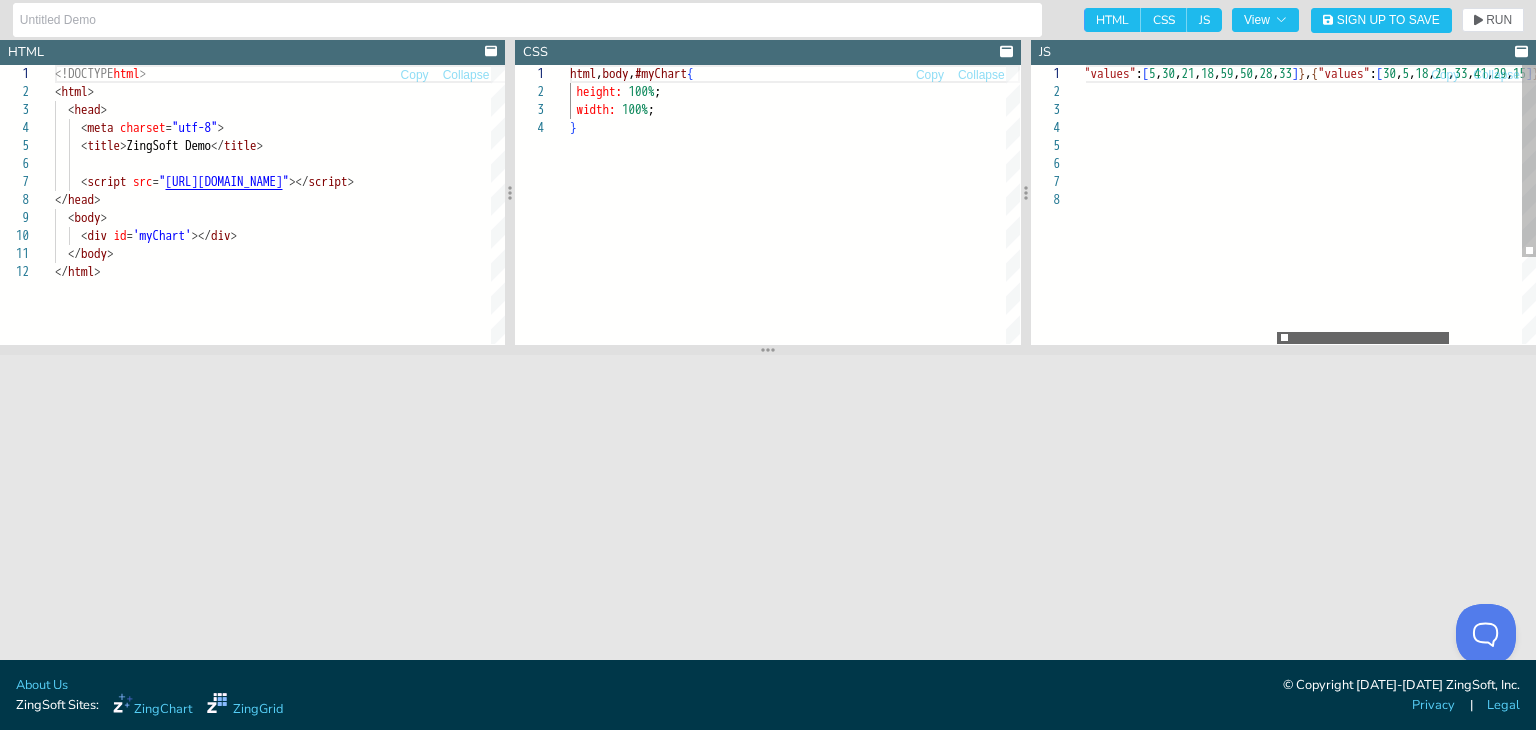 scroll, scrollTop: 0, scrollLeft: 0, axis: both 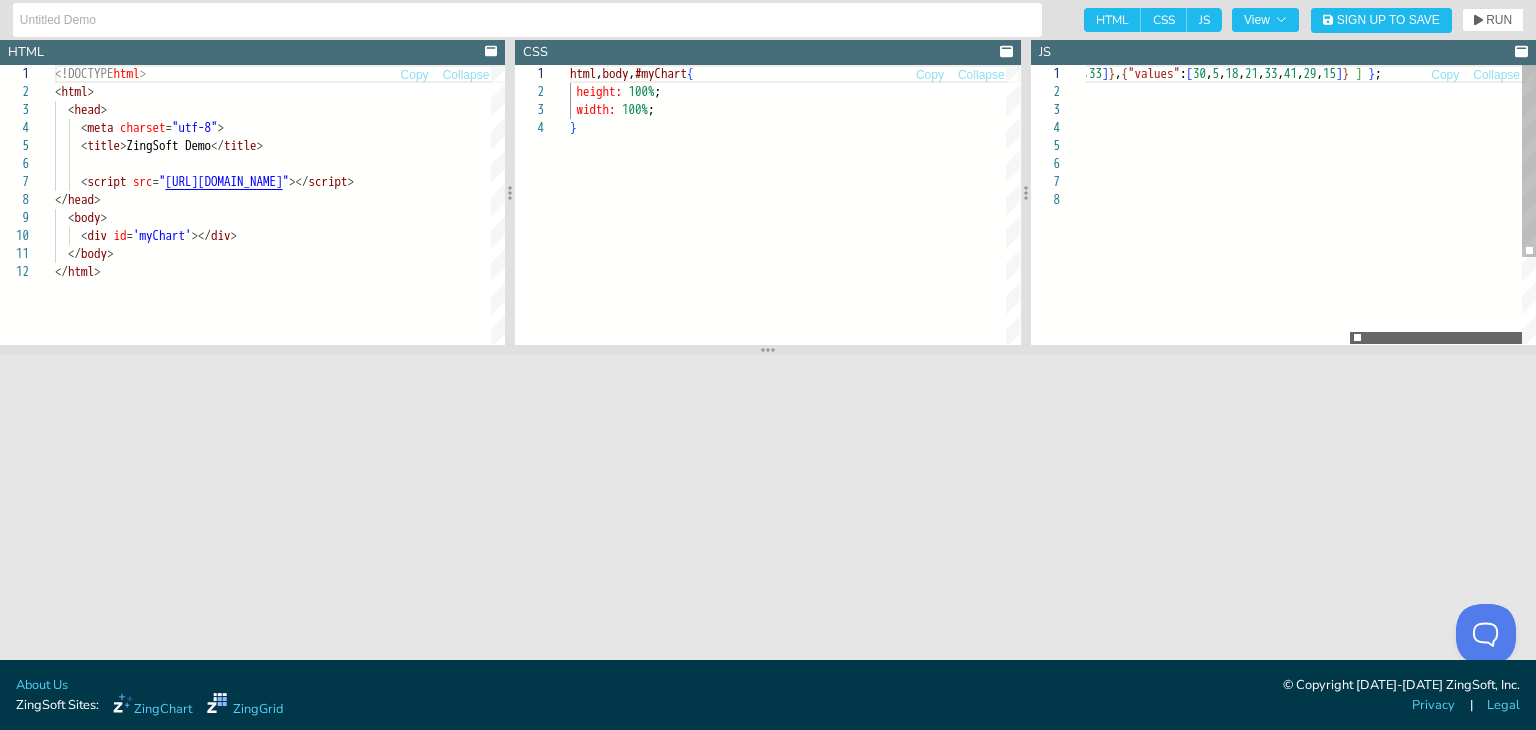 click at bounding box center [1436, 338] 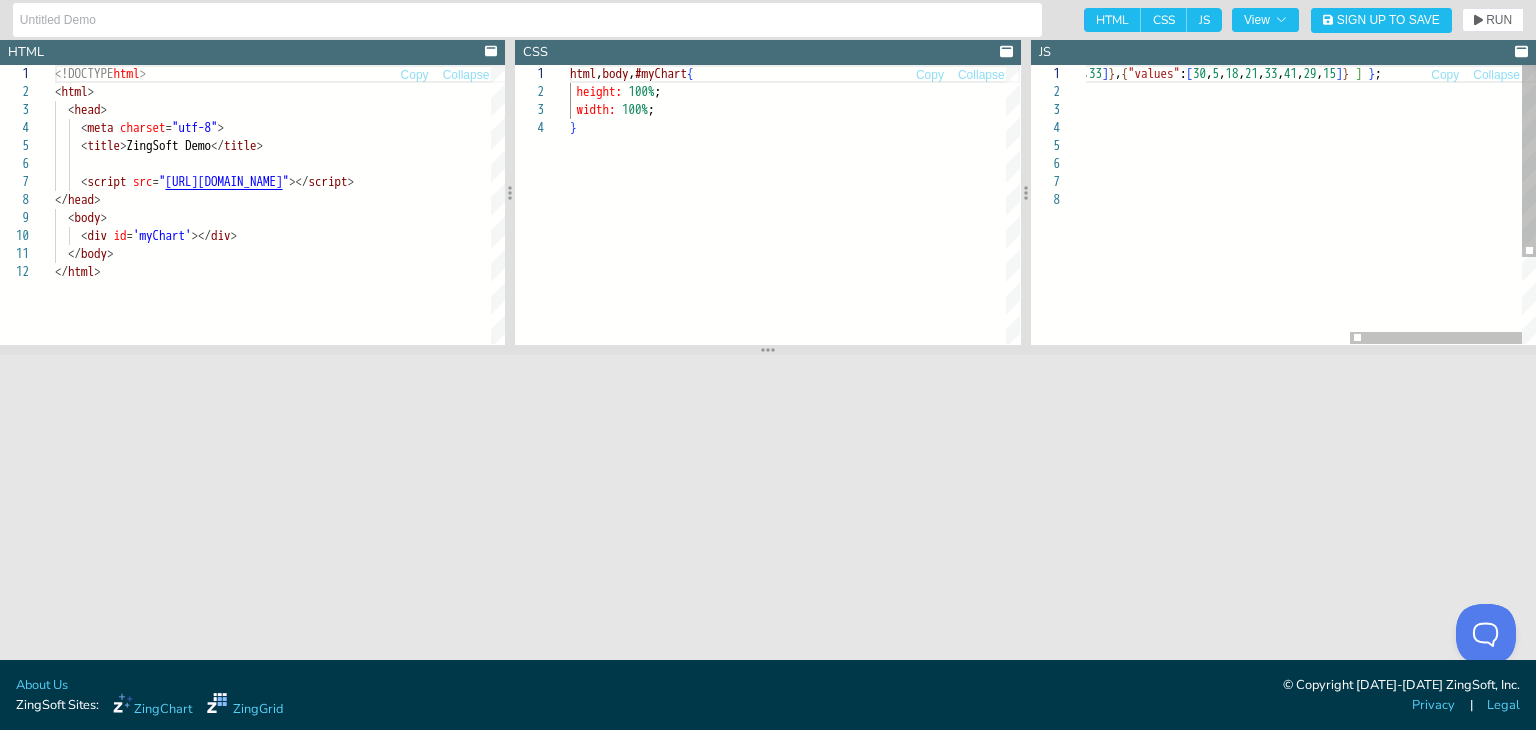 scroll, scrollTop: 0, scrollLeft: 20, axis: horizontal 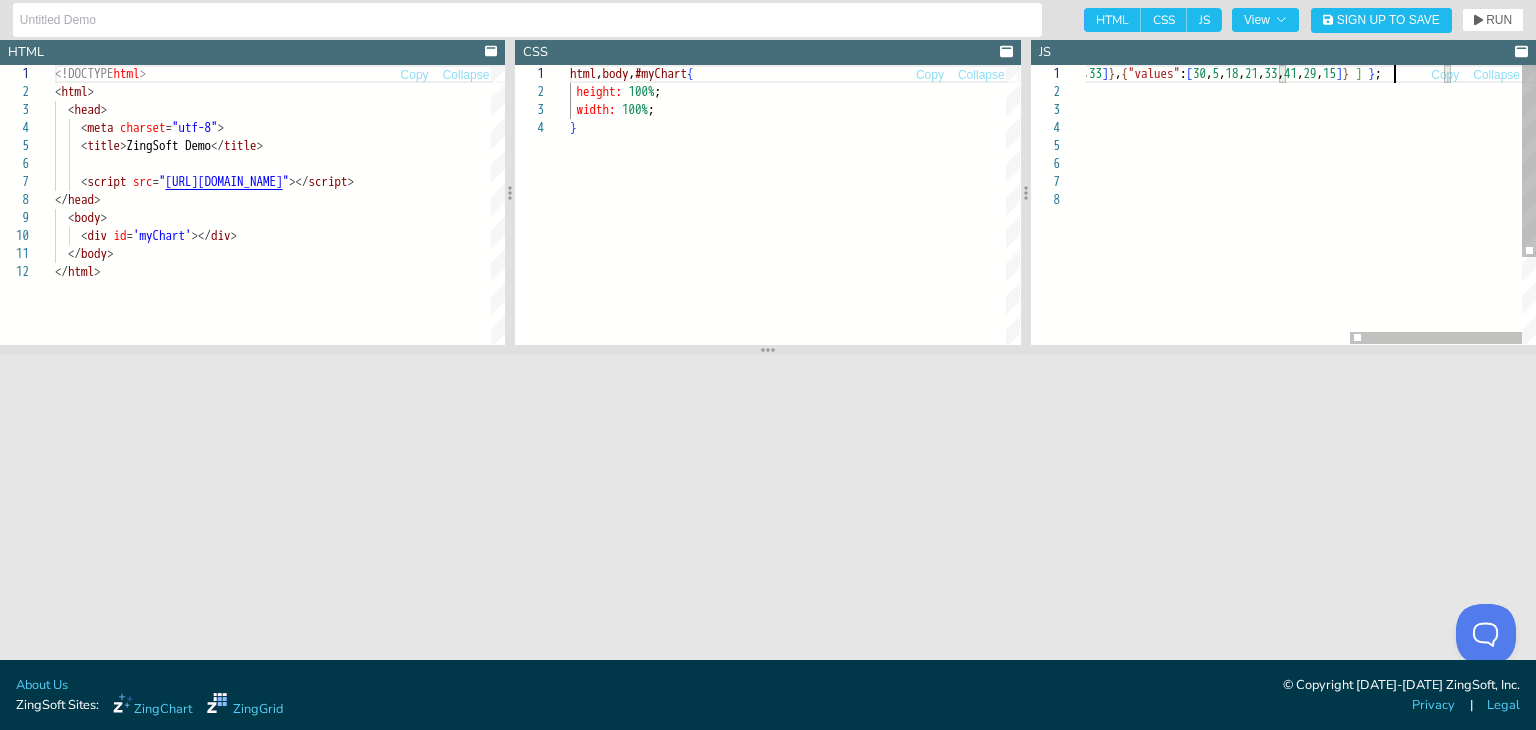 click on "var  myConfig =  { "type" : "line" , "series" : [ { "values" : [ 20 , 40 , 25 , 50 , 15 , 45 , 33 , 34 ] } , { "values" : [ 5 , 30 , 21 , 18 , 59 , 50 , 28 , 33 ] } , { "values" : [ 30 , 5 , 18 , 21 , 33 , 41 , 29 , 15 ] }   ]   } ; [PERSON_NAME].render ( {     id :  'myChart' ,    data : myConfig,    height:  "100%" ,    width:  "100%"   } ) ;" at bounding box center [968, 267] 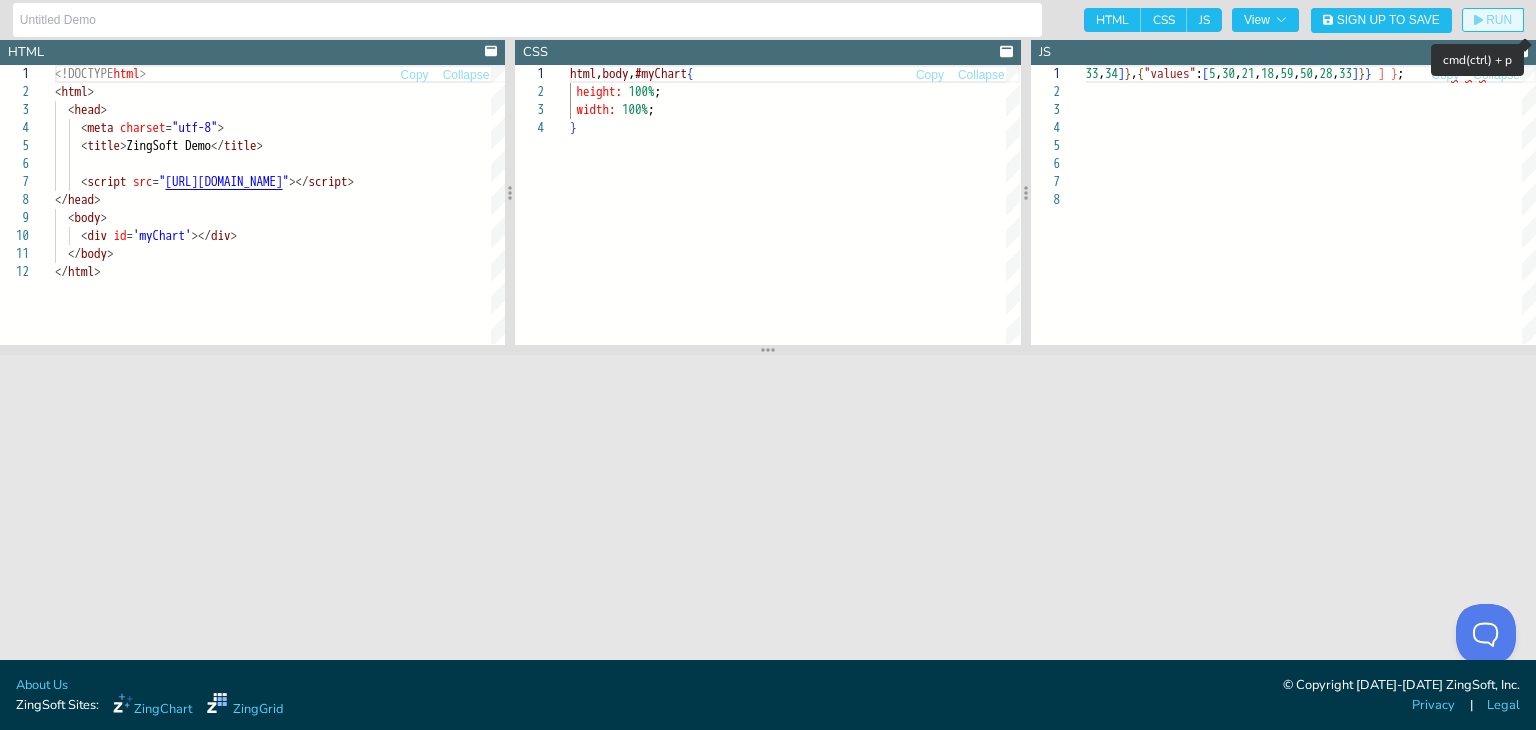click on "RUN" 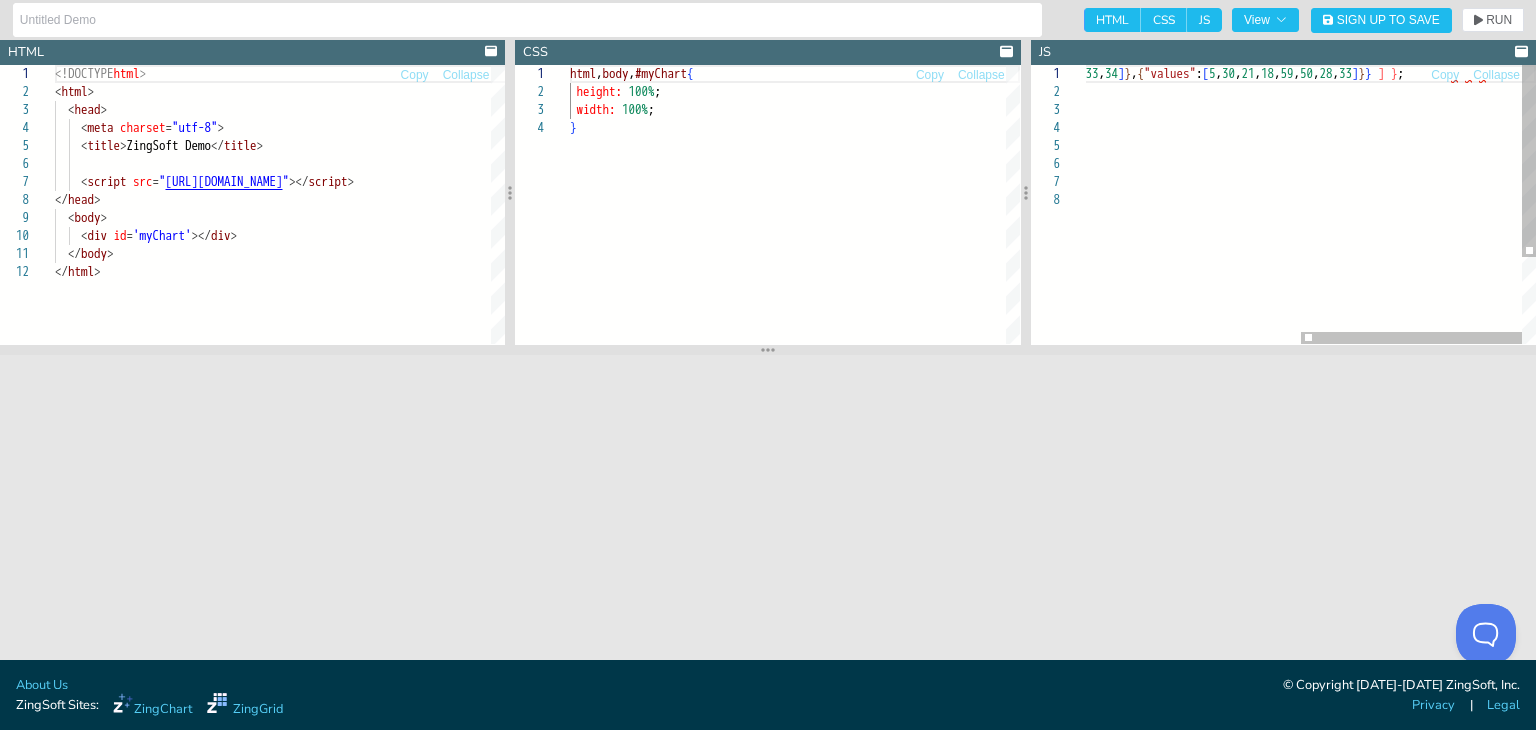 scroll, scrollTop: 0, scrollLeft: 800, axis: horizontal 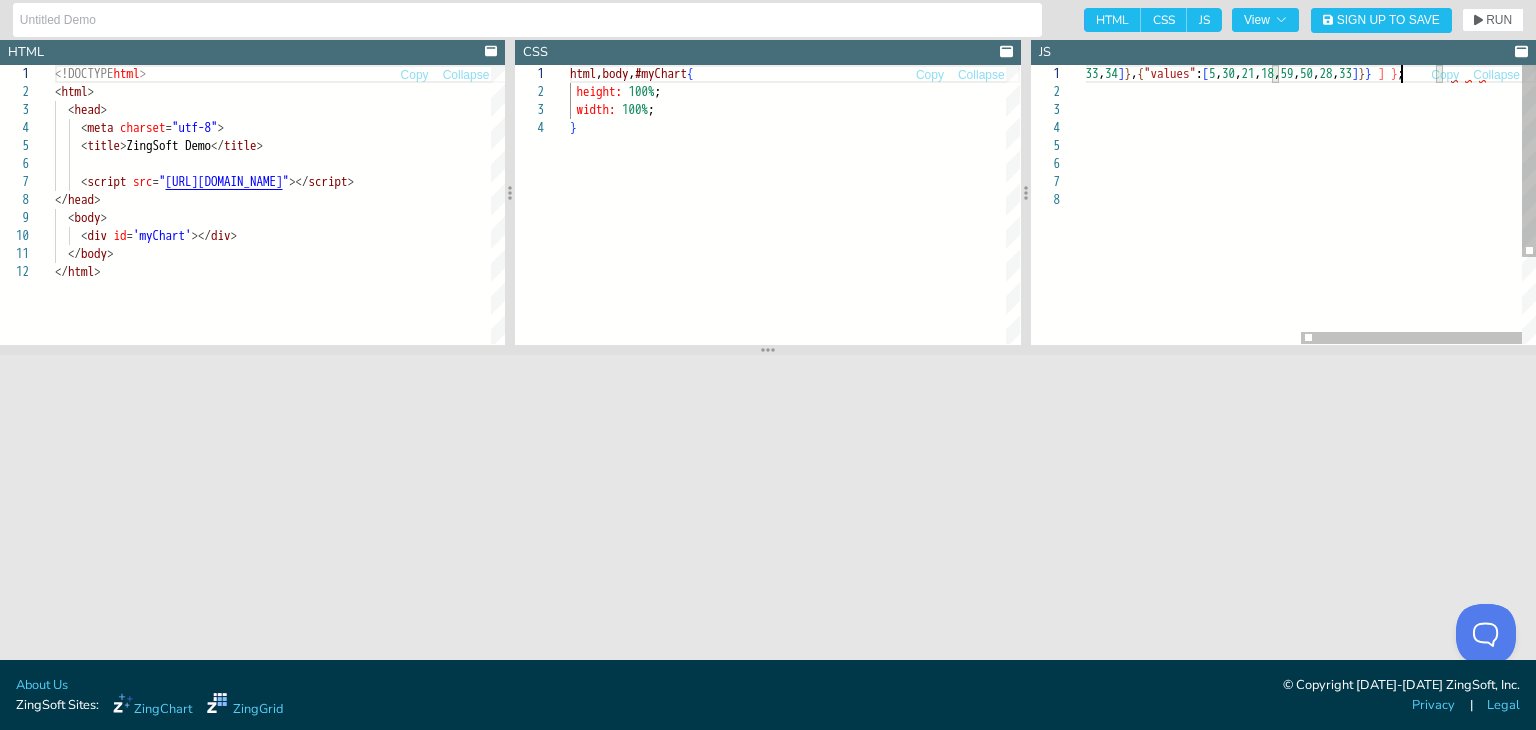 click on "var  myConfig =  { "type" : "line" , "series" : [ { "values" : [ 20 , 40 , 25 , 50 , 15 , 45 , 33 , 34 ] } , { "values" : [ 5 , 30 , 21 , 18 , 59 , 50 , 28 , 33 ] } }   ]   } ; zingchart.render ( {     id :  'myChart' ,    data : myConfig,    height:  "100%" ,    width:  "100%"   } ) ;" at bounding box center [1093, 267] 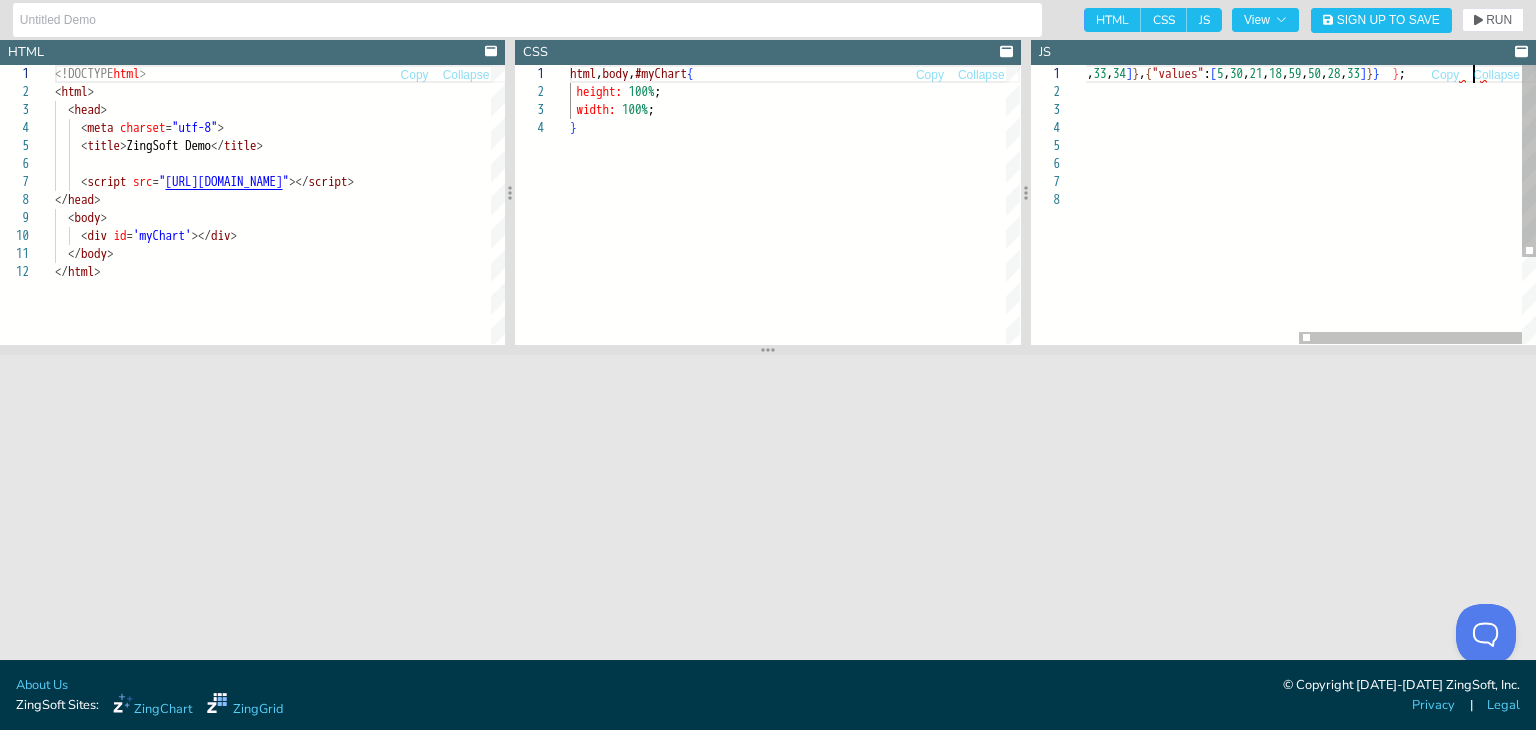 type on "var myConfig = {"type":"line","series":[{"values":[20,40,25,50,15,45,33,34]},{"values":[5,30,21,18,59,50,28,33]}} };
zingchart.render({
id : 'myChart',
data : myConfig,
height: "100%",
width: "100%"
});" 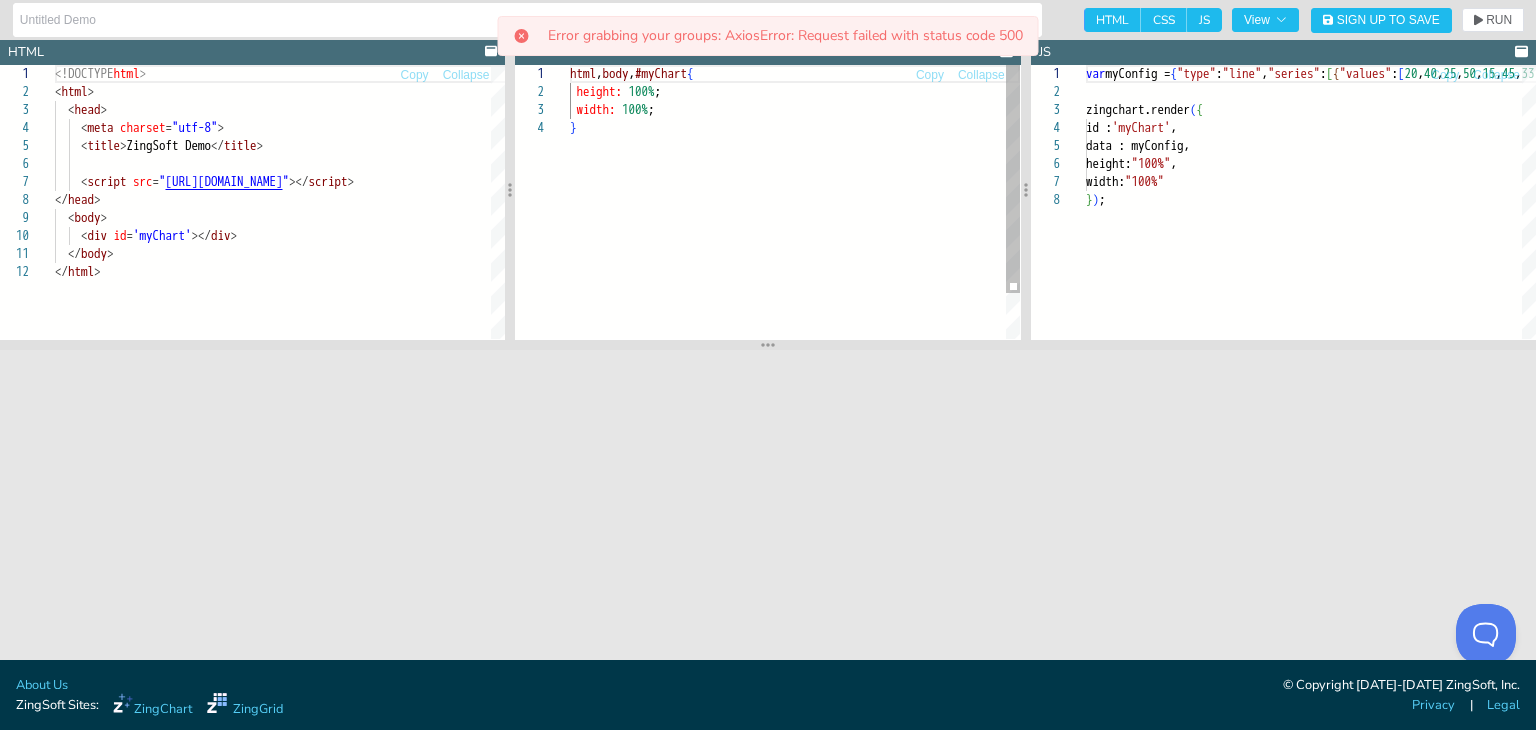 scroll, scrollTop: 0, scrollLeft: 0, axis: both 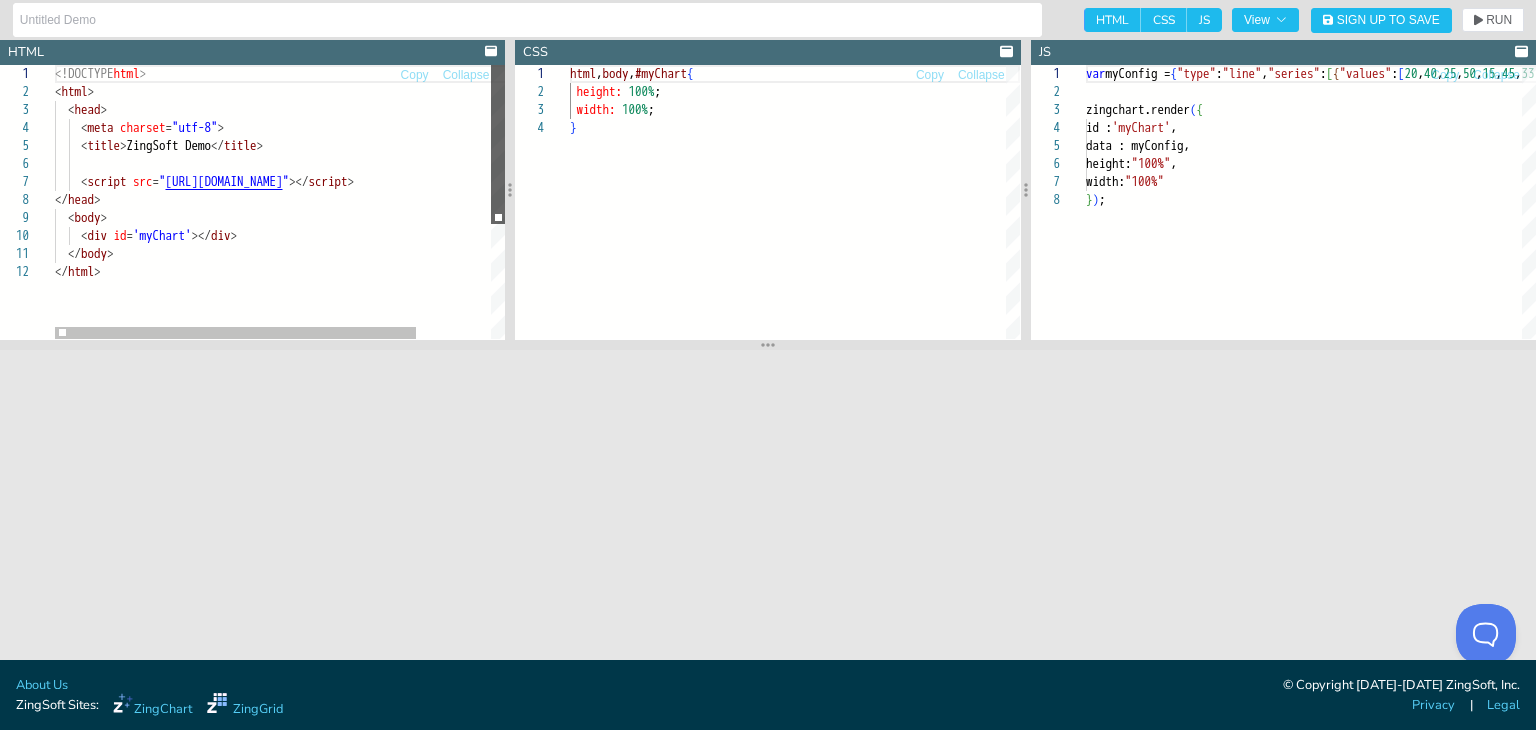 click at bounding box center (498, 144) 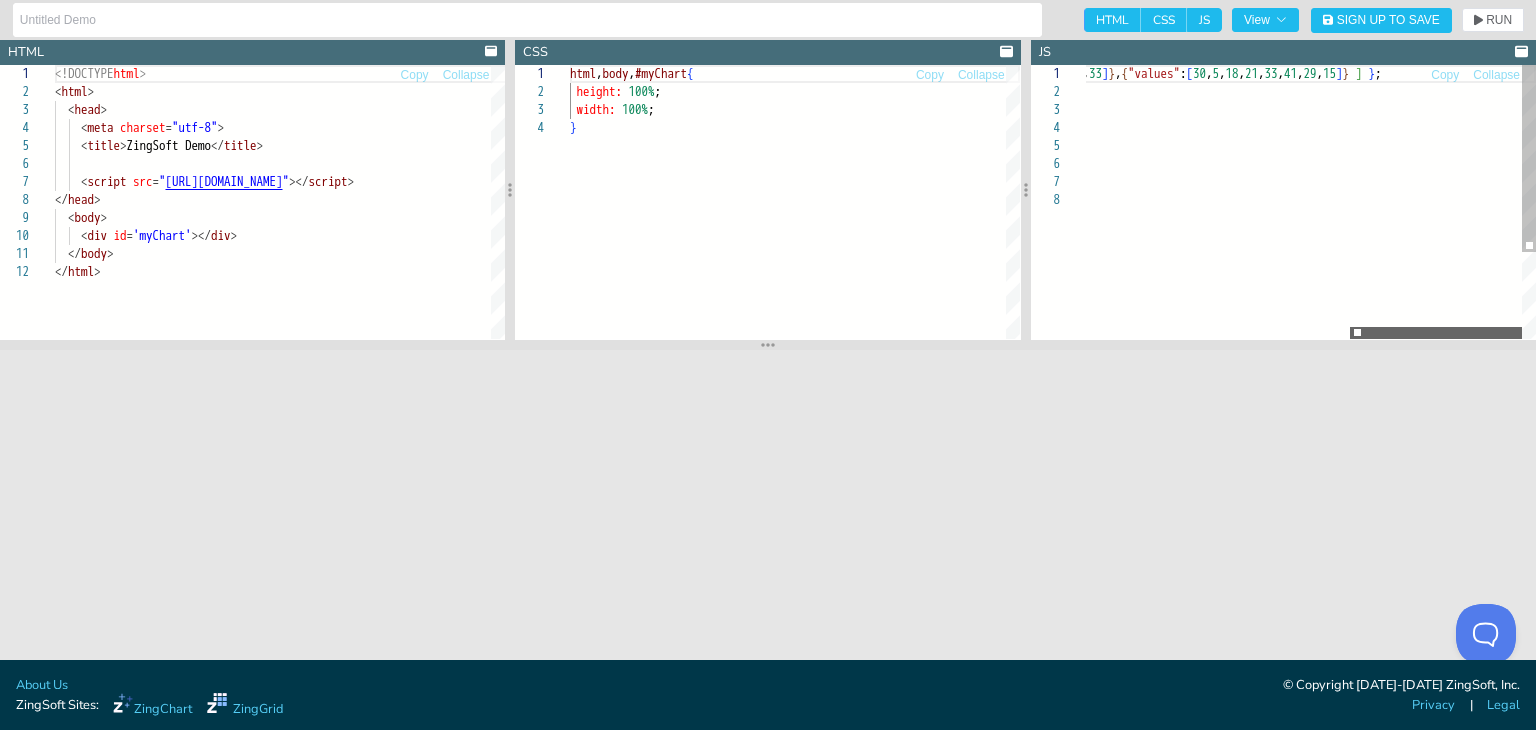 click at bounding box center [1436, 333] 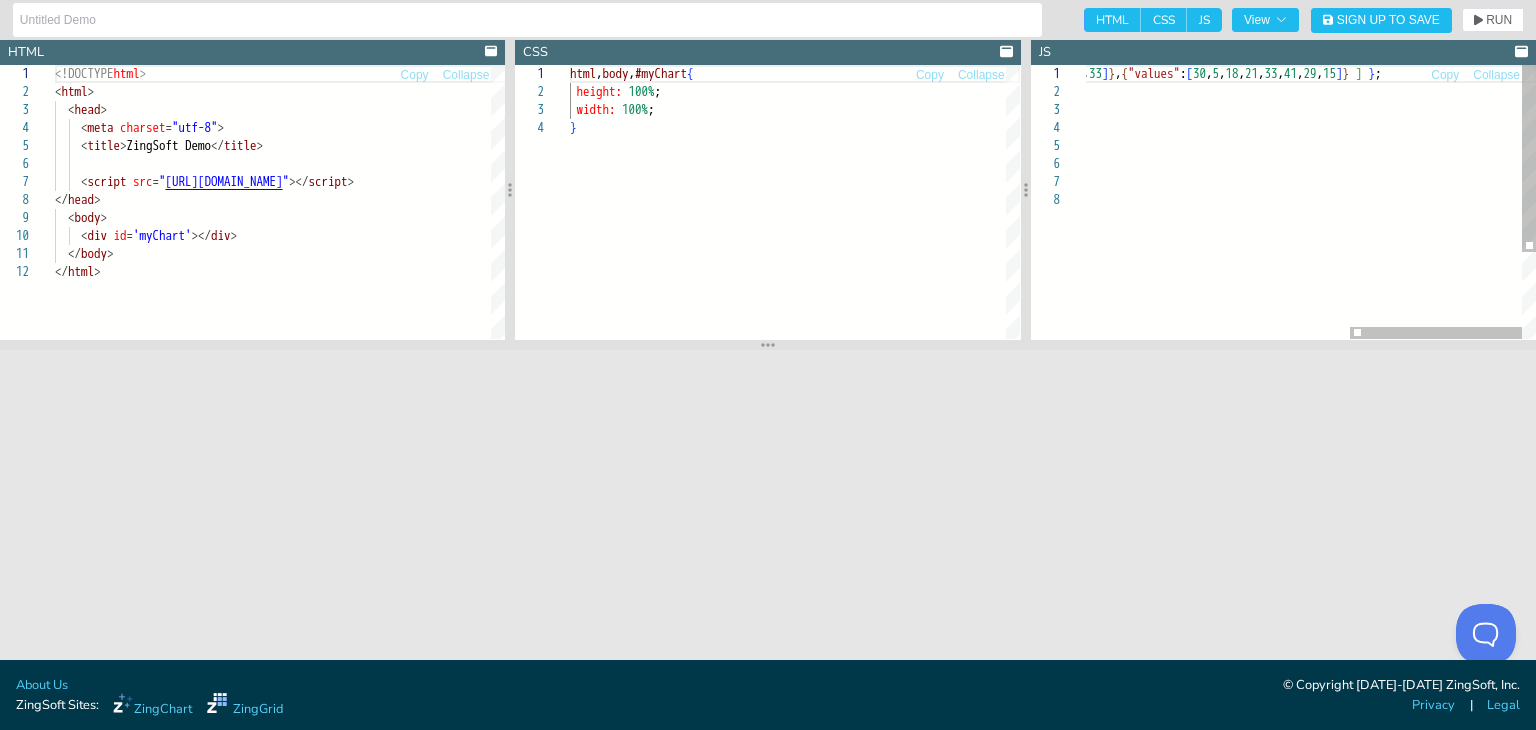 scroll, scrollTop: 0, scrollLeft: 20, axis: horizontal 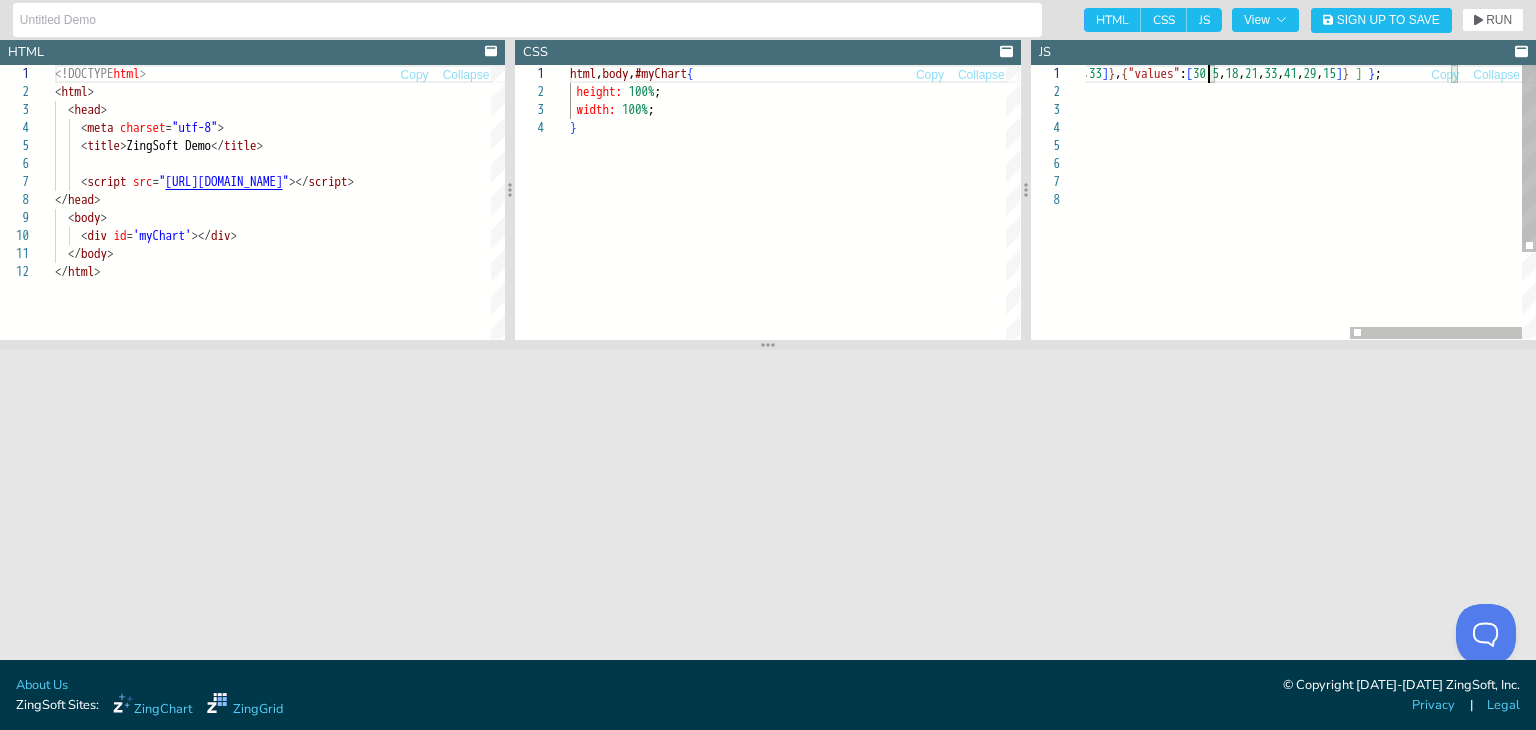 click on "var  myConfig =  { "type" : "line" , "series" : [ { "values" : [ 20 , 40 , 25 , 50 , 15 , 45 , 33 , 34 ] } , { "values" : [ 5 , 30 , 21 , 18 , 59 , 50 , 28 , 33 ] } , { "values" : [ 30 , 5 , 18 , 21 , 33 , 41 , 29 , 15 ] }   ]   } ; [PERSON_NAME].render ( {     id :  'myChart' ,    data : myConfig,    height:  "100%" ,    width:  "100%"   } ) ;" at bounding box center (968, 265) 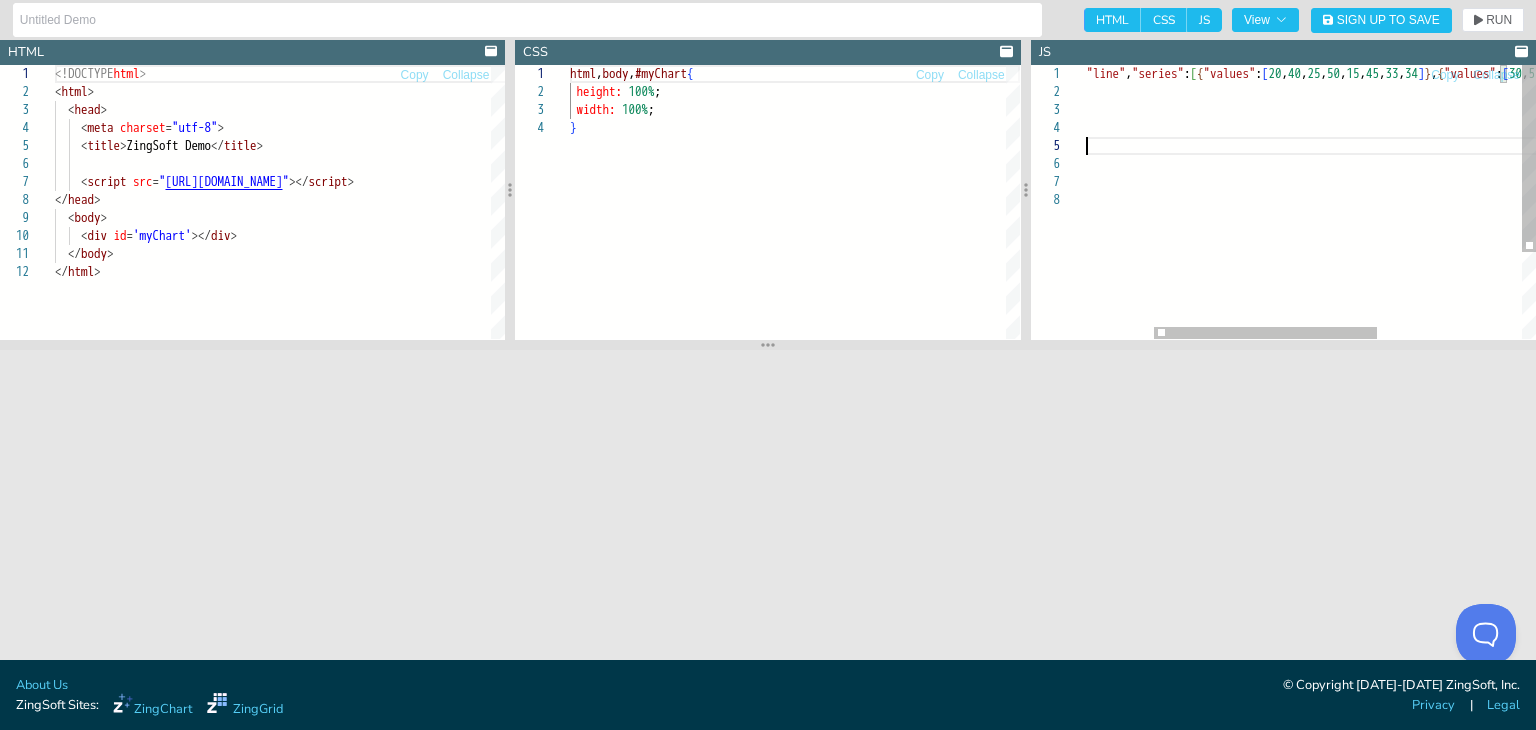 click on "var  myConfig =  { "type" : "line" , "series" : [ { "values" : [ 20 , 40 , 25 , 50 , 15 , 45 , 33 , 34 ] } , { "values" : [ 30 , 5 , 18 , 21 , 33 , 41 , 29 , 15 ] }   ]   } ; [PERSON_NAME].render ( {     id :  'myChart' ,    data : myConfig,    height:  "100%" ,    width:  "100%"   } ) ;" at bounding box center [1389, 265] 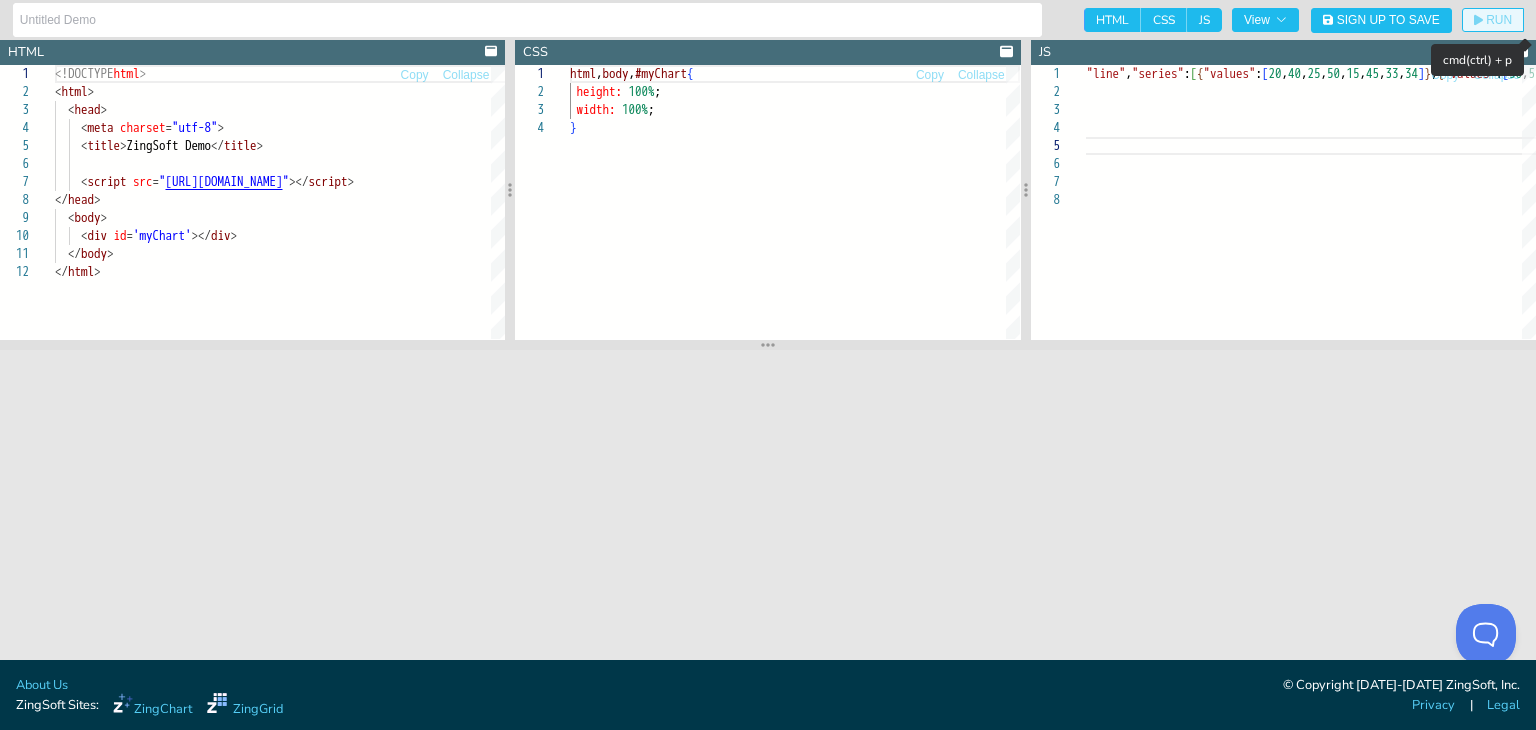 click 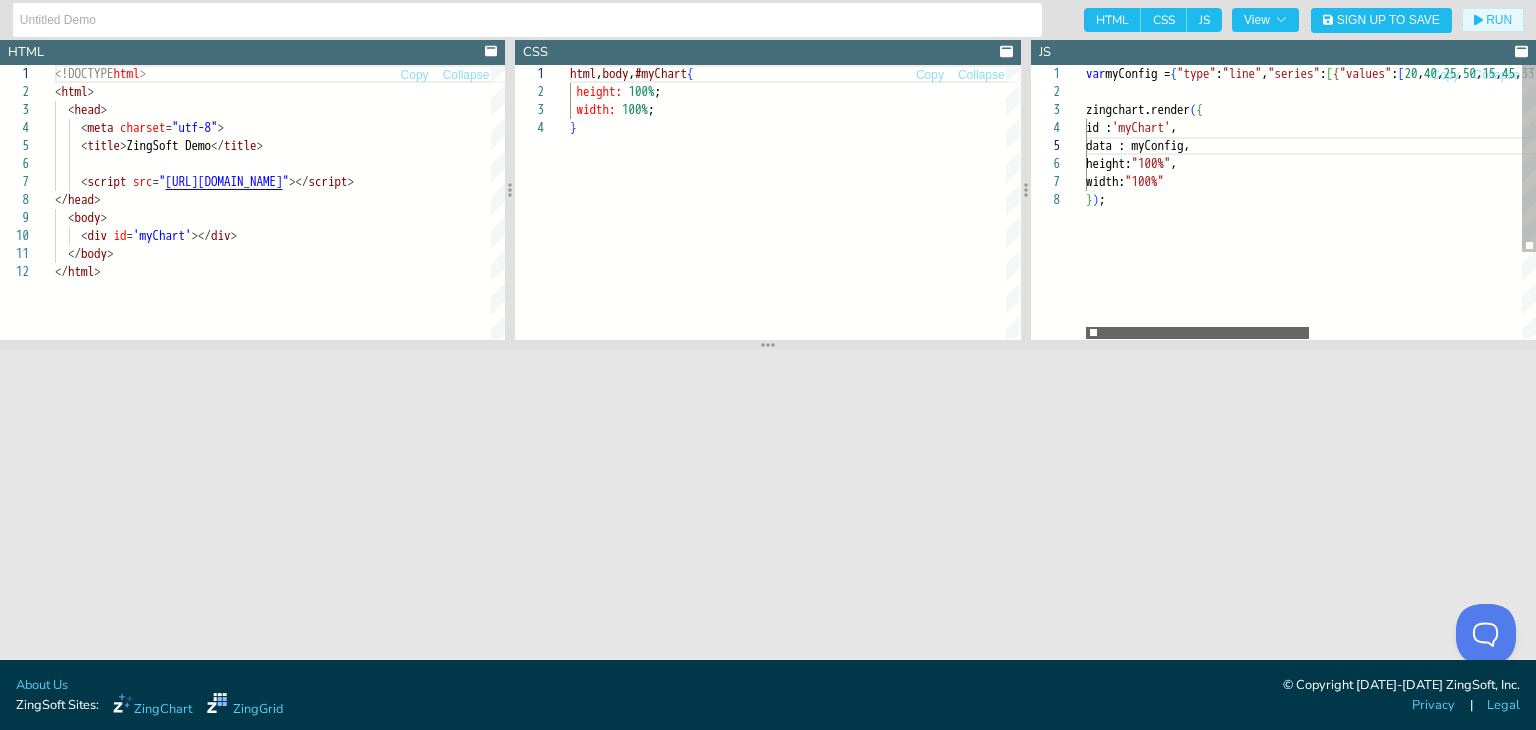 click at bounding box center (1197, 333) 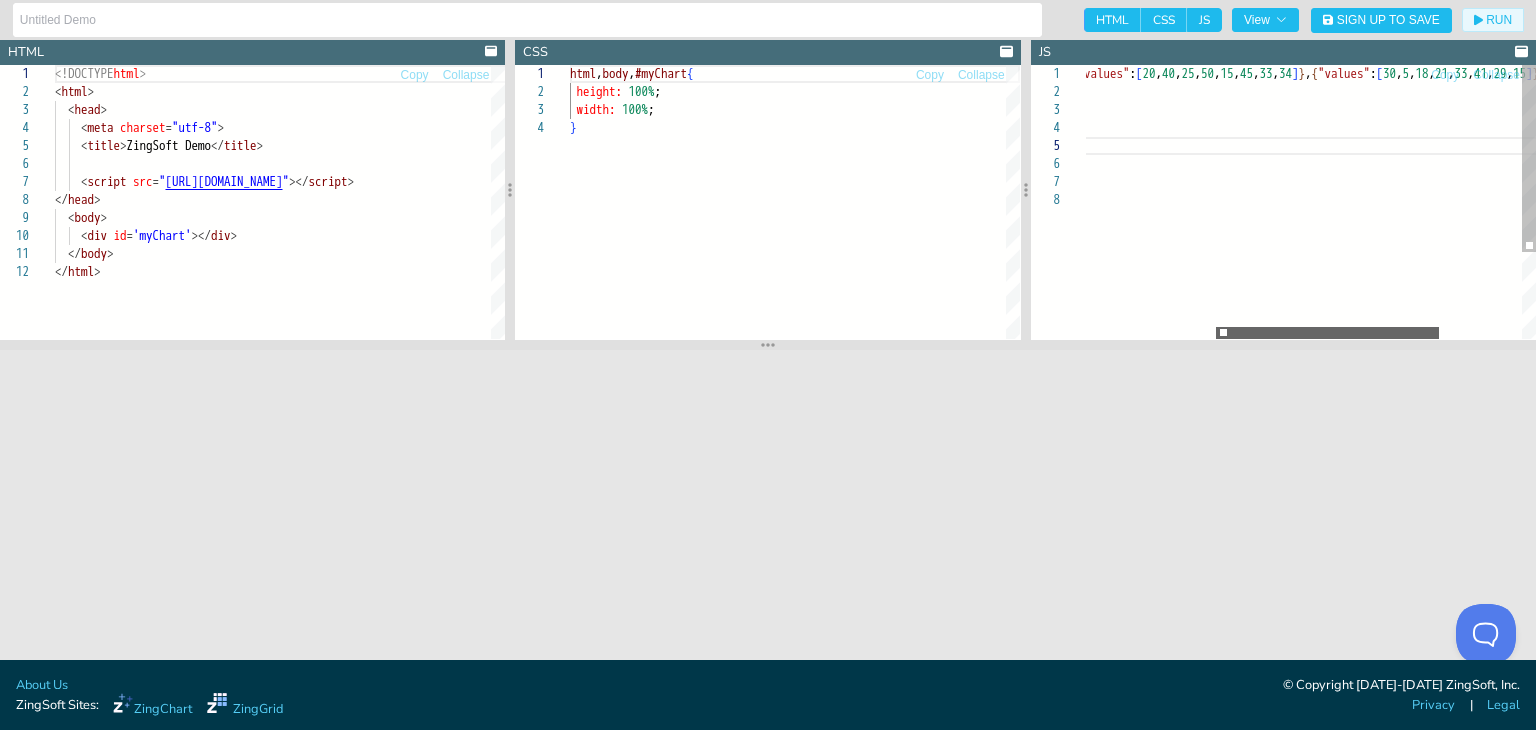 click at bounding box center [1327, 333] 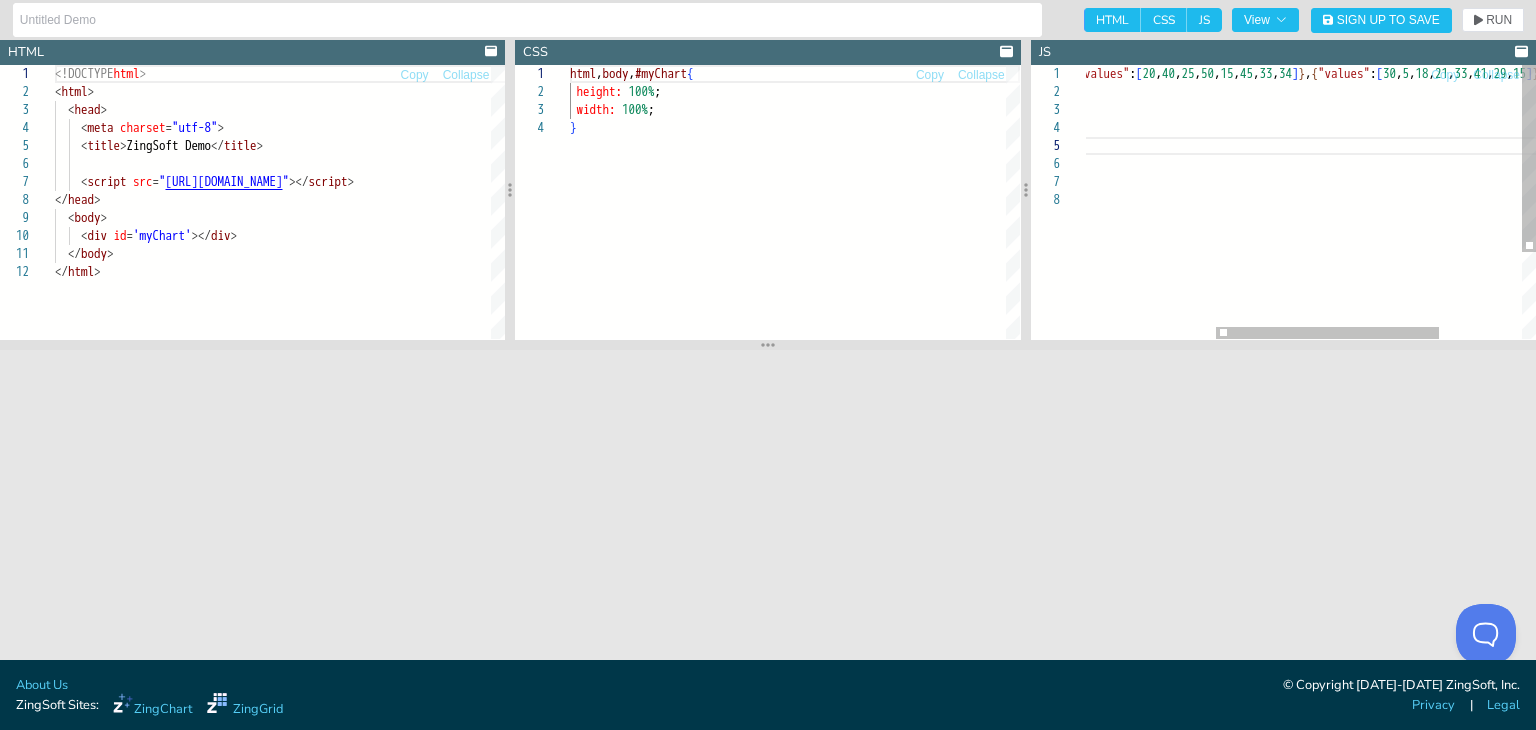 scroll, scrollTop: 0, scrollLeft: 134, axis: horizontal 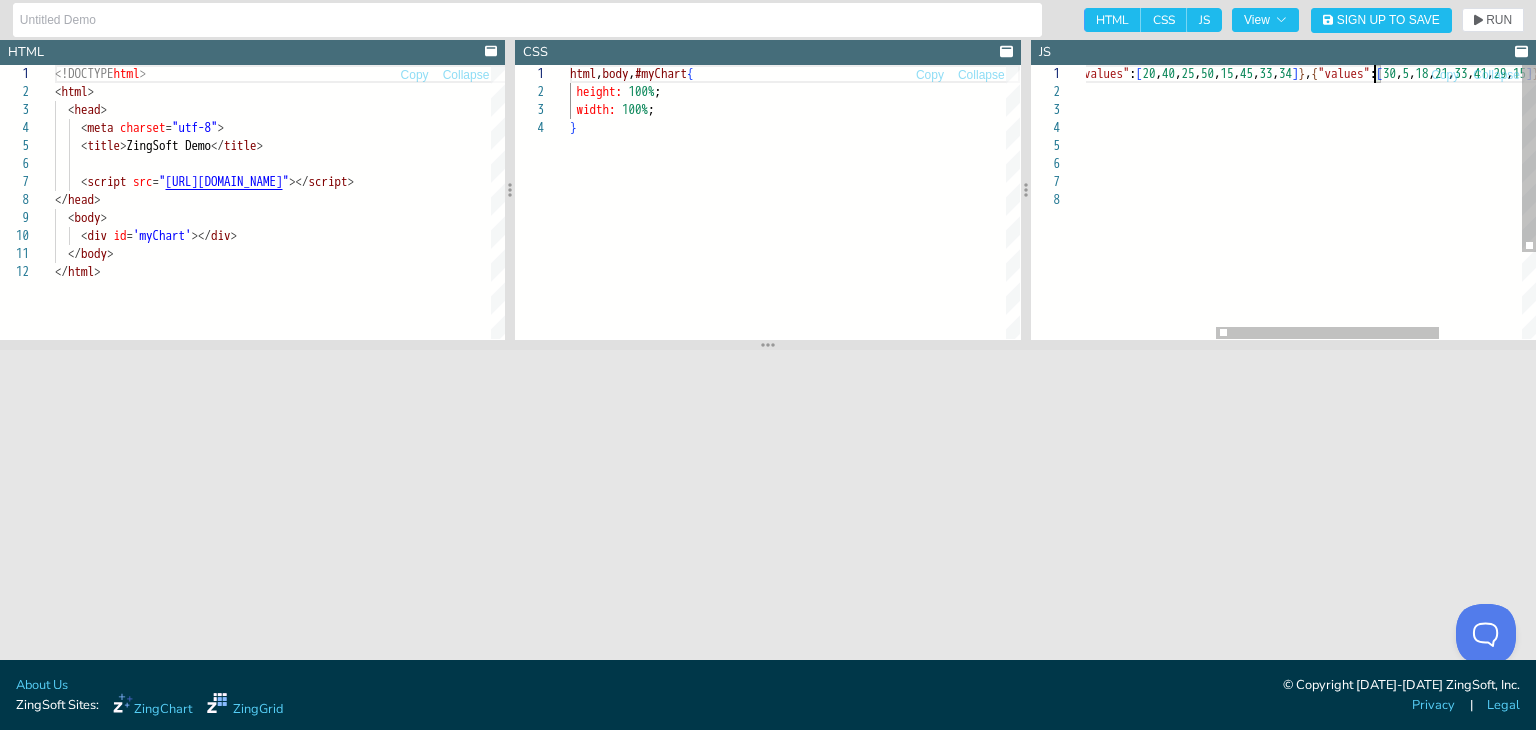 click on "var  myConfig =  { "type" : "line" , "series" : [ { "values" : [ 20 , 40 , 25 , 50 , 15 , 45 , 33 , 34 ] } , { "values" : [ 30 , 5 , 18 , 21 , 33 , 41 , 29 , 15 ] }   ]   } ; [PERSON_NAME].render ( {     id :  'myChart' ,    data : myConfig,    height:  "100%" ,    width:  "100%"   } ) ;" at bounding box center (1263, 265) 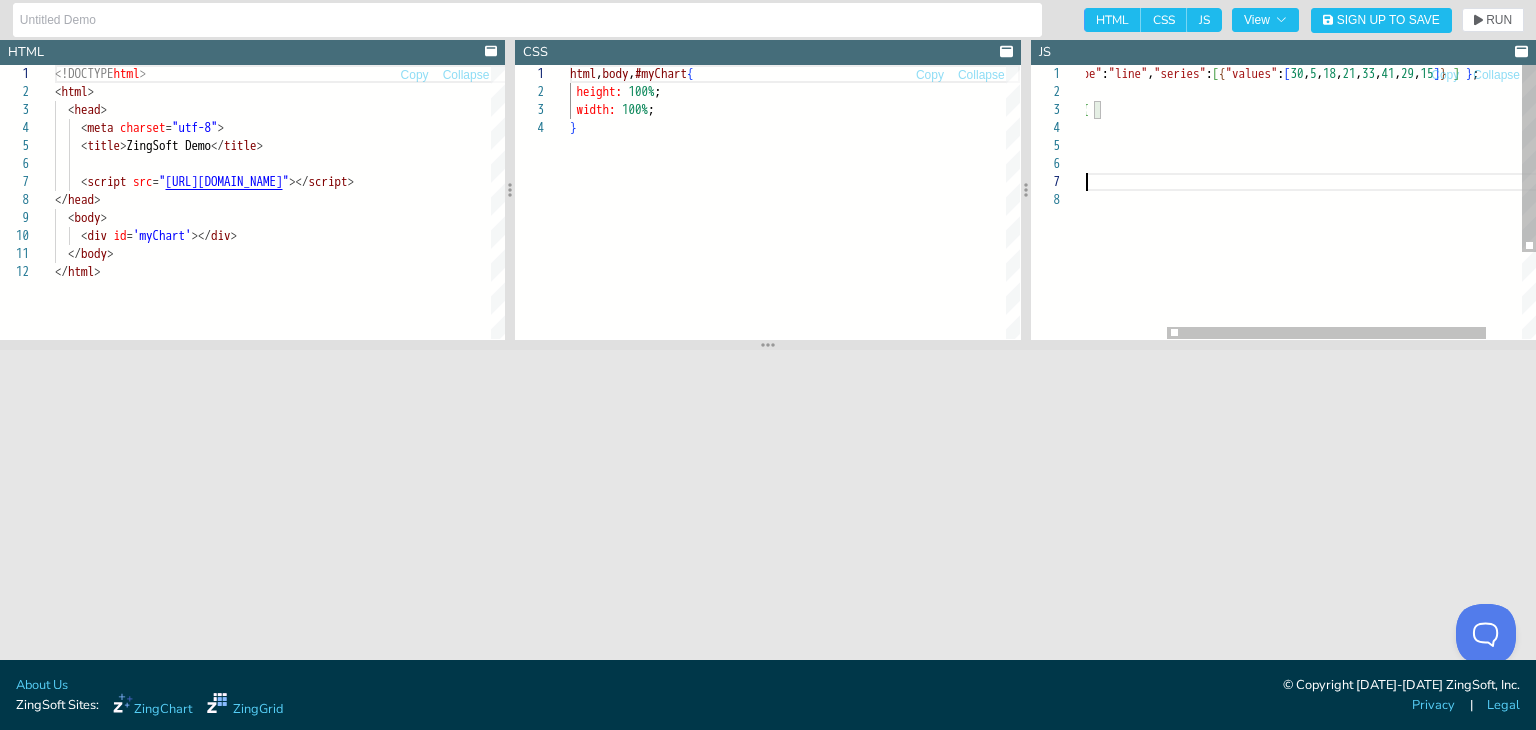 click on "var  myConfig =  { "type" : "line" , "series" : [ { "values" : [ 30 , 5 , 18 , 21 , 33 , 41 , 29 , 15 ] }   ]   } ; [PERSON_NAME].render ( {     id :  'myChart' ,    data : myConfig,    height:  "100%" ,    width:  "100%"   } ) ;" at bounding box center [1279, 265] 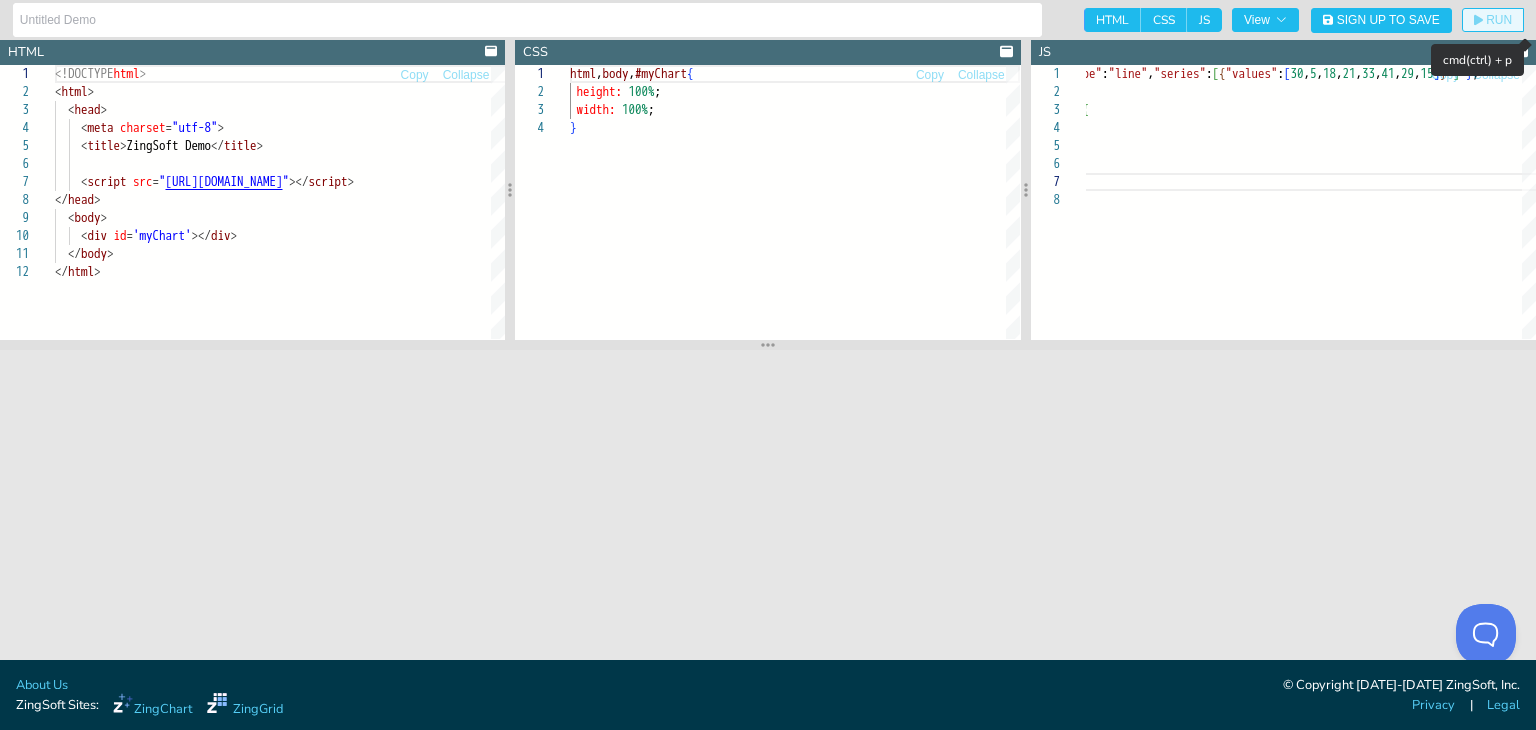 click on "RUN" 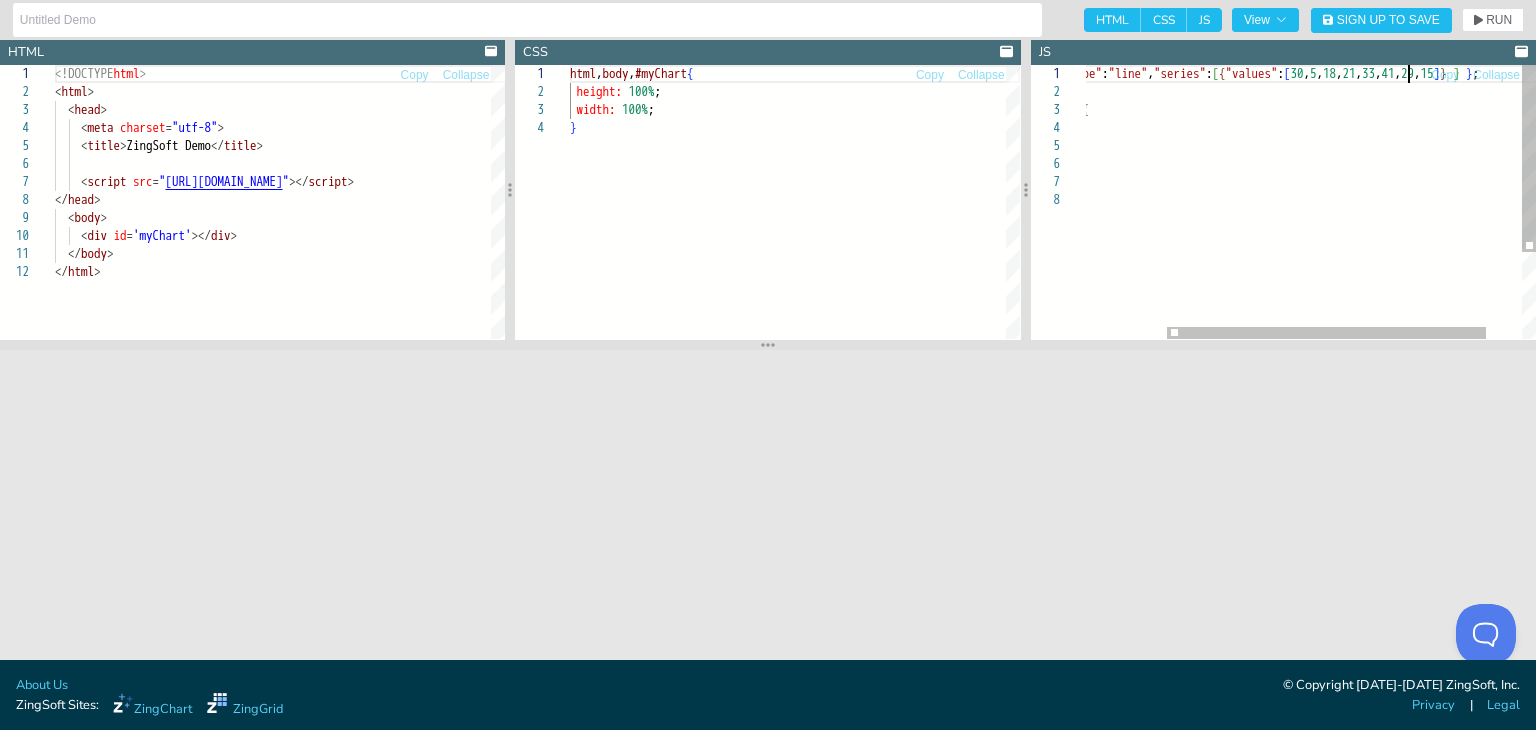 scroll, scrollTop: 0, scrollLeft: 112, axis: horizontal 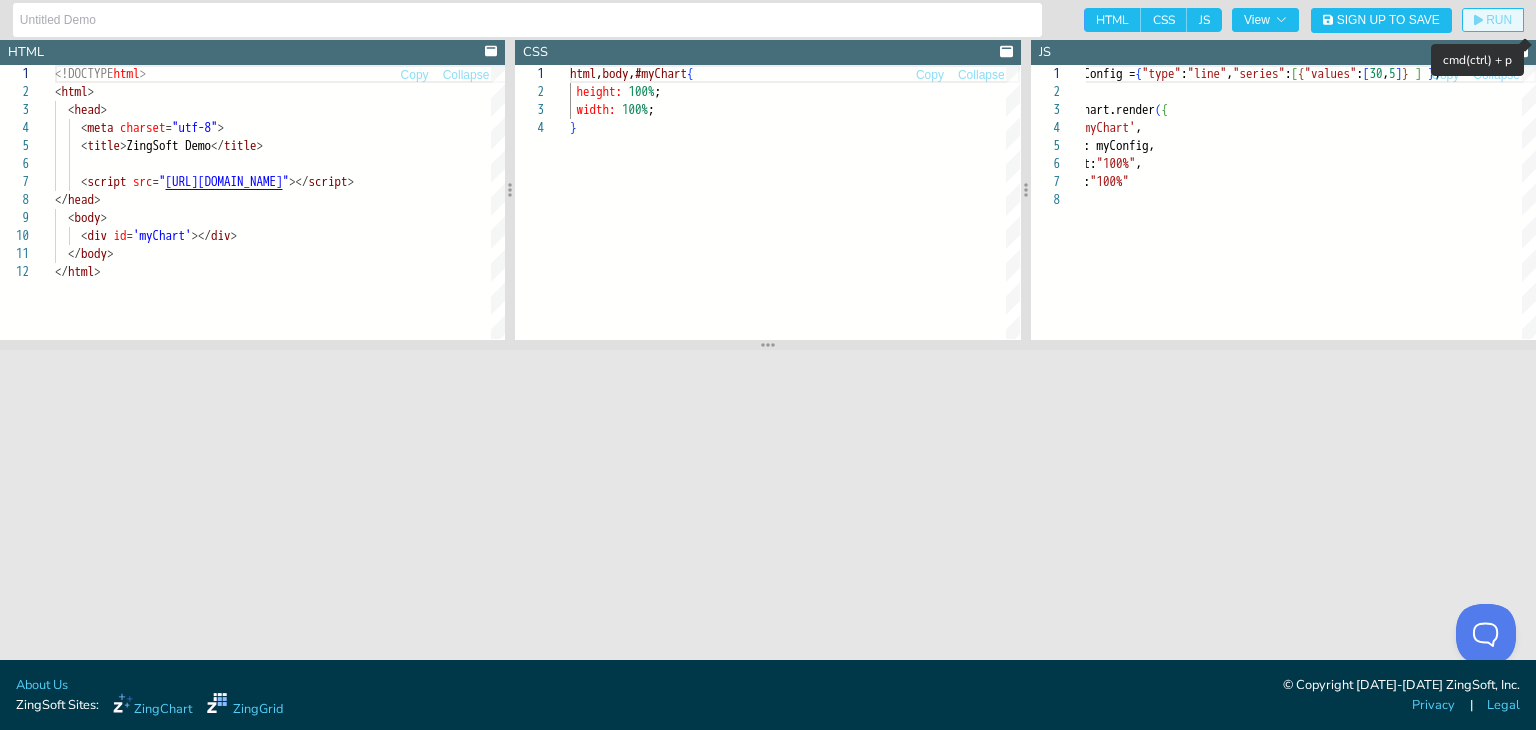 click on "RUN" 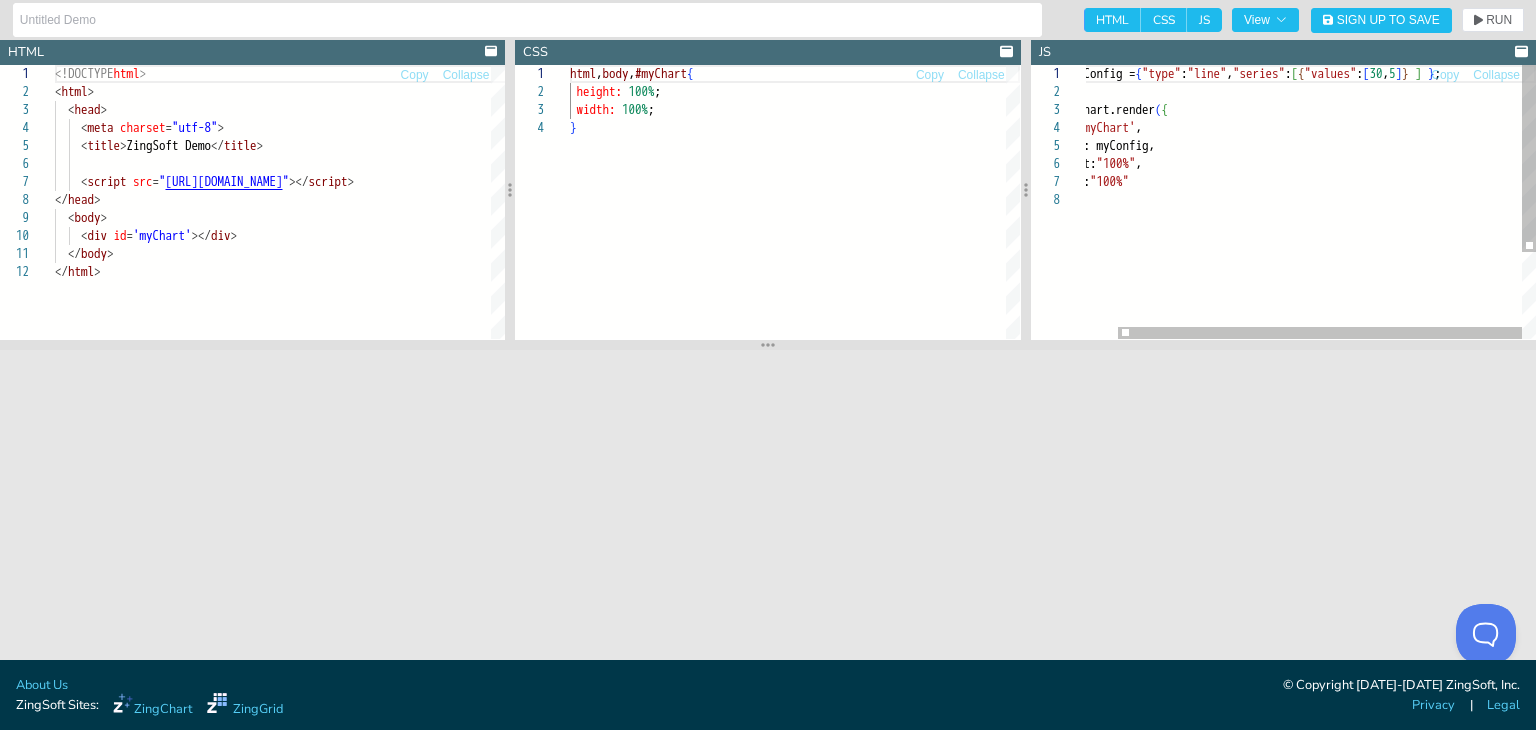 scroll, scrollTop: 0, scrollLeft: 392, axis: horizontal 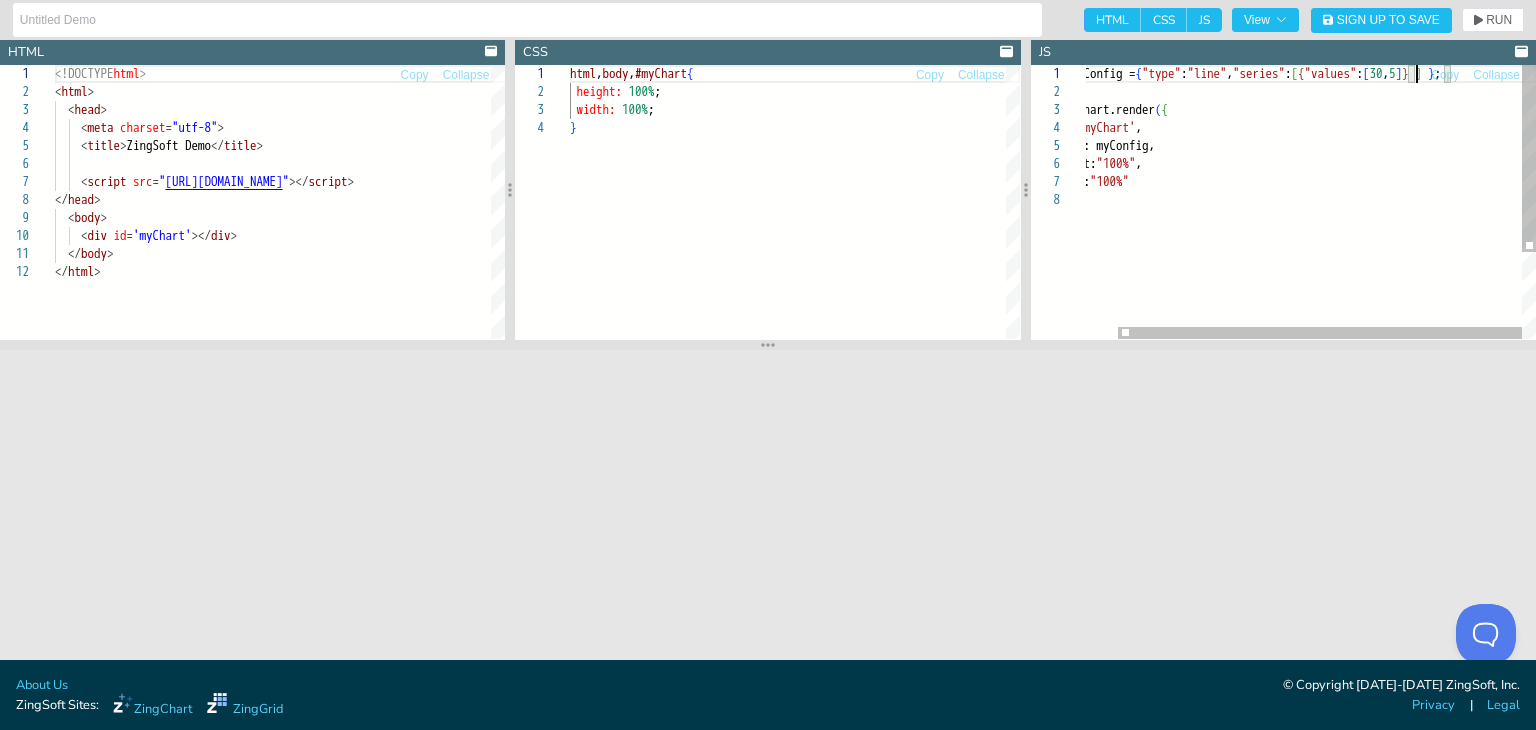 click on "var  myConfig =  { "type" : "line" , "series" : [ { "values" : [ 30 , 5 ] }   ]   } ; zingchart.render ( {     id :  'myChart' ,    data : myConfig,    height:  "100%" ,    width:  "100%"   } ) ;" at bounding box center (1293, 265) 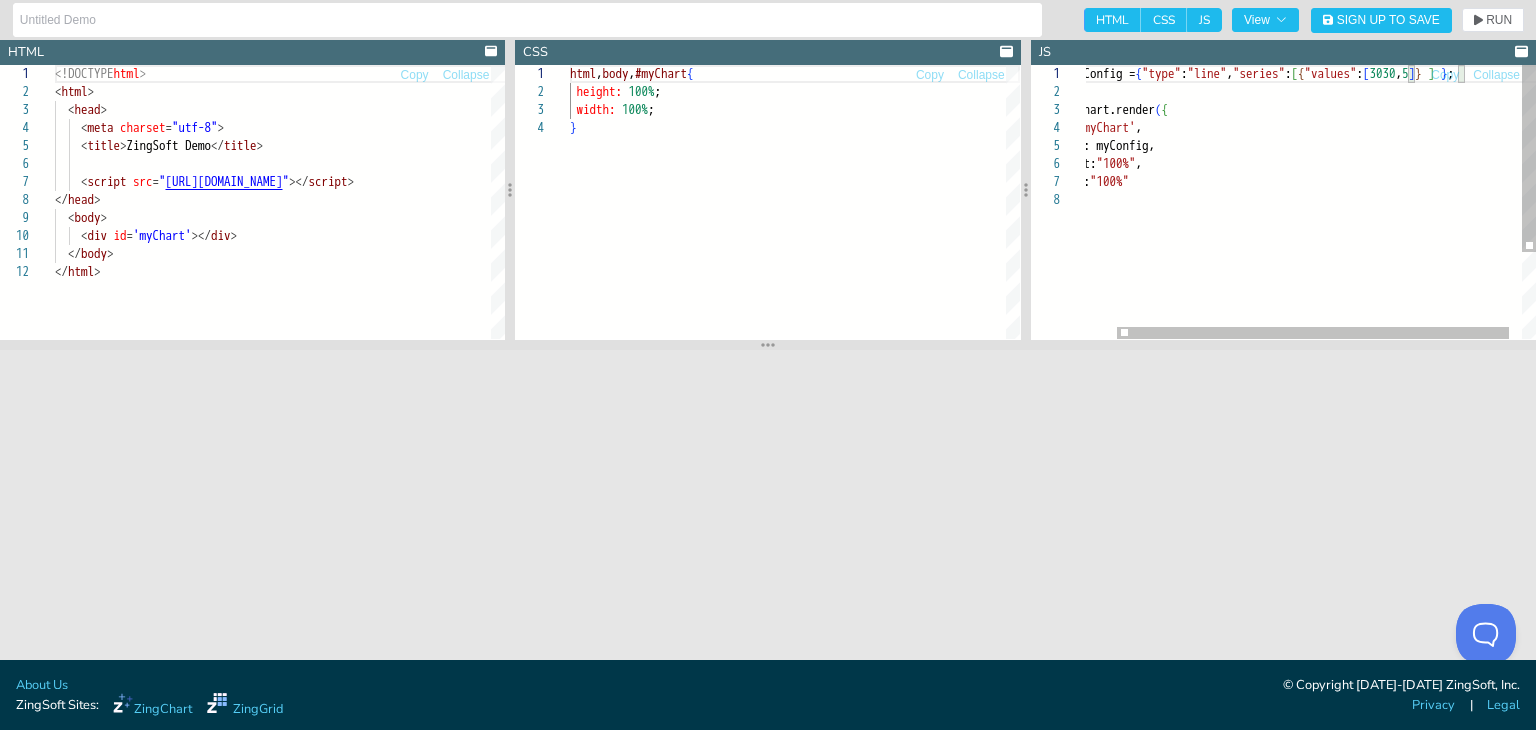 scroll, scrollTop: 0, scrollLeft: 385, axis: horizontal 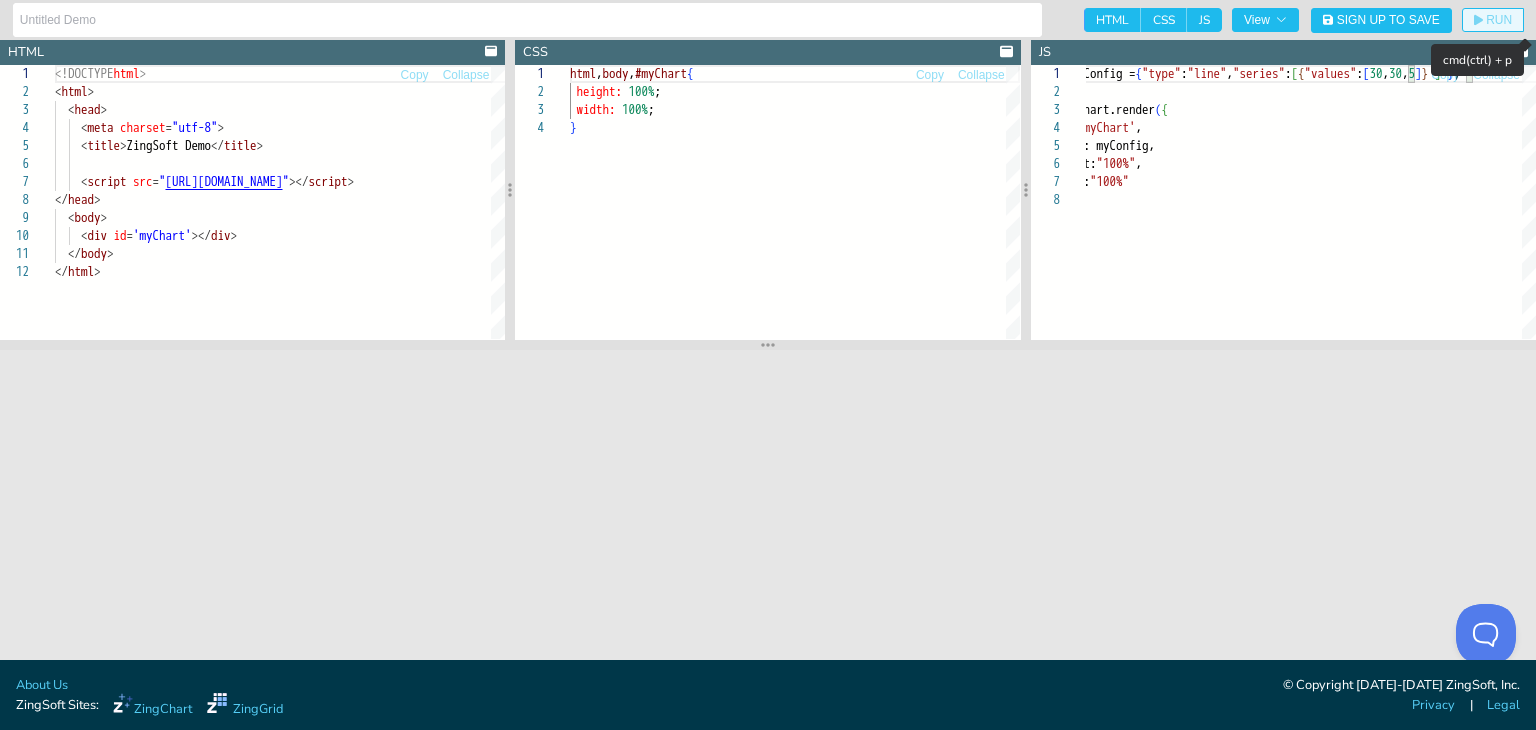 type on "var myConfig = {"type":"line","series":[{"values":[30,30,5]} ] };
zingchart.render({
id : 'myChart',
data : myConfig,
height: "100%",
width: "100%"
});" 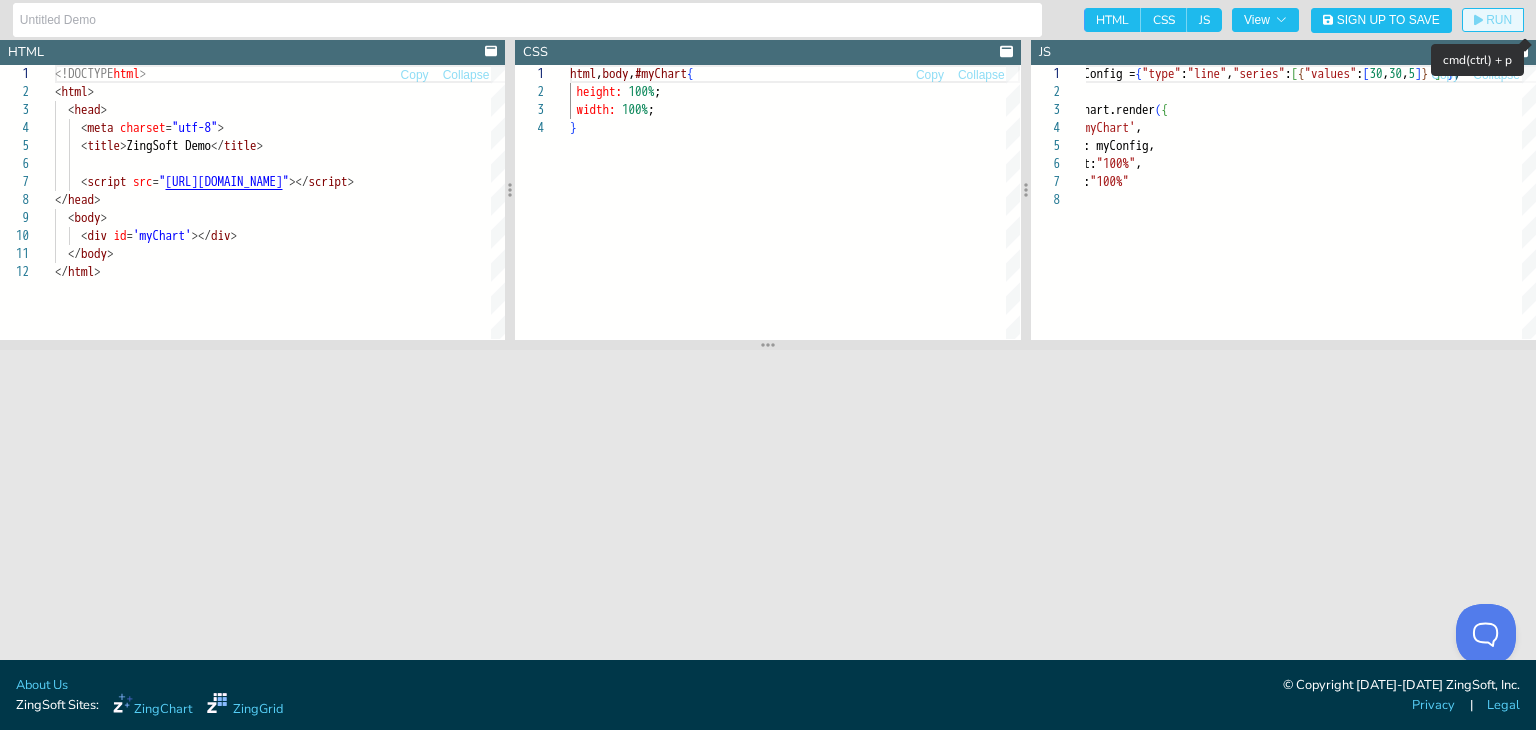 click on "RUN" 